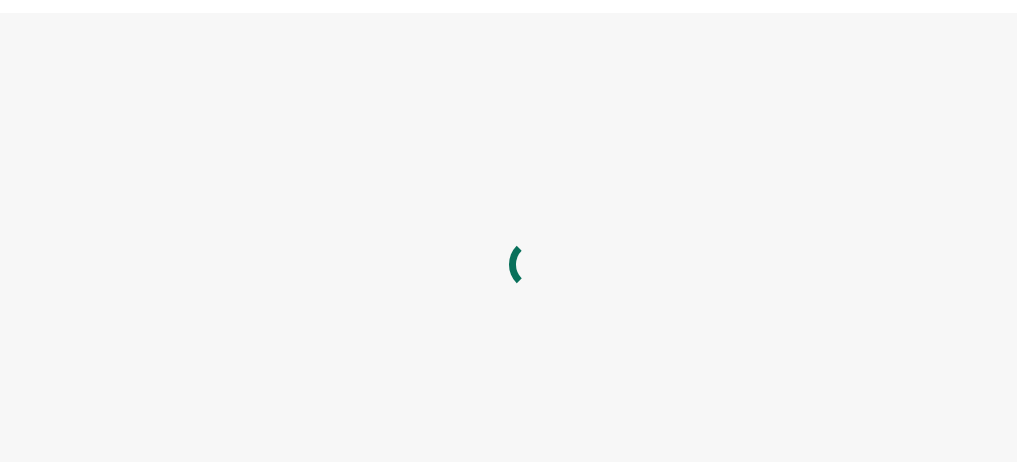 scroll, scrollTop: 0, scrollLeft: 0, axis: both 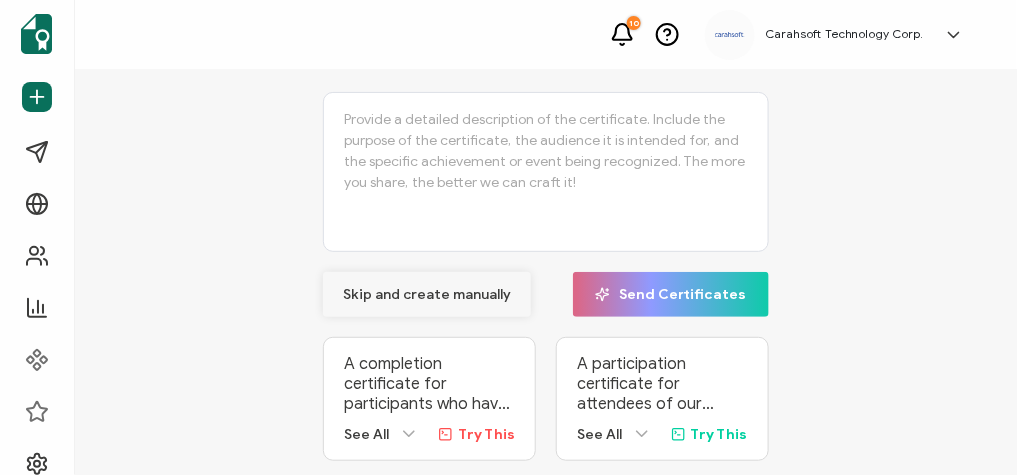click on "Skip and create manually" at bounding box center (427, 295) 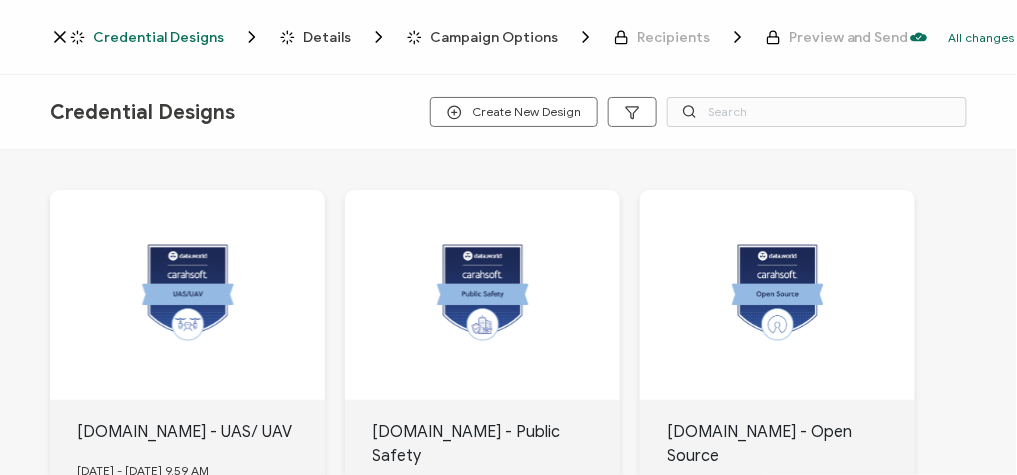 click on "Credential Designs" at bounding box center [158, 37] 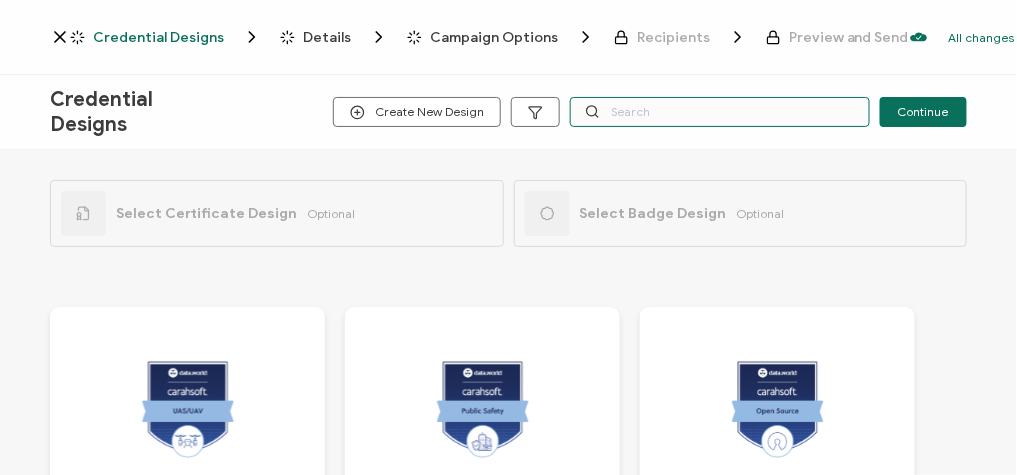 click at bounding box center [720, 112] 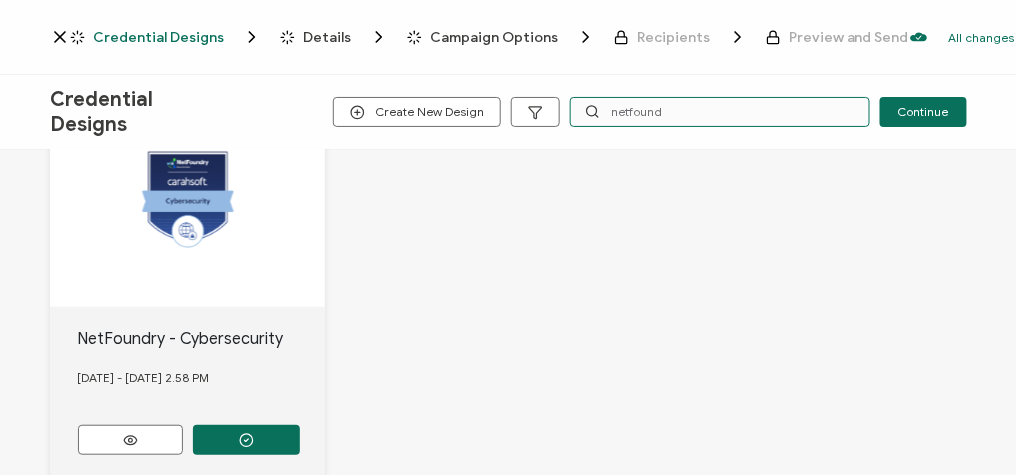 scroll, scrollTop: 212, scrollLeft: 0, axis: vertical 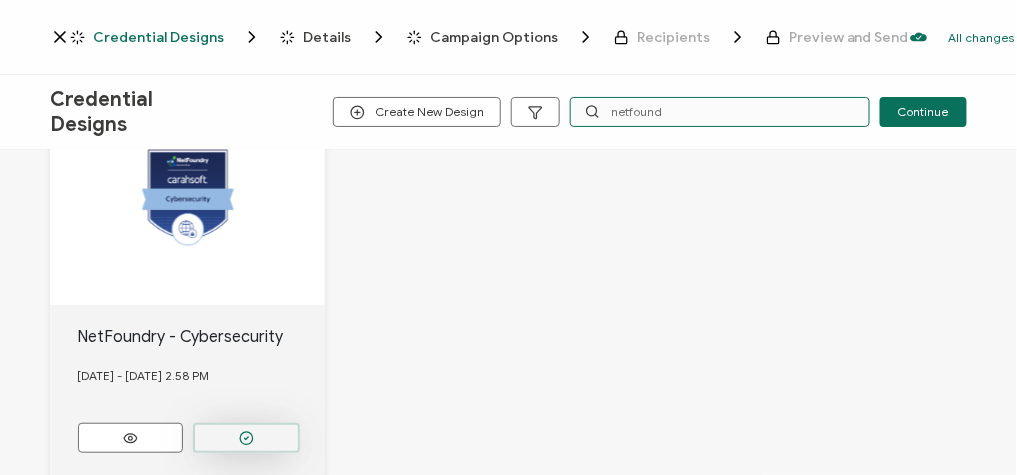 type on "netfound" 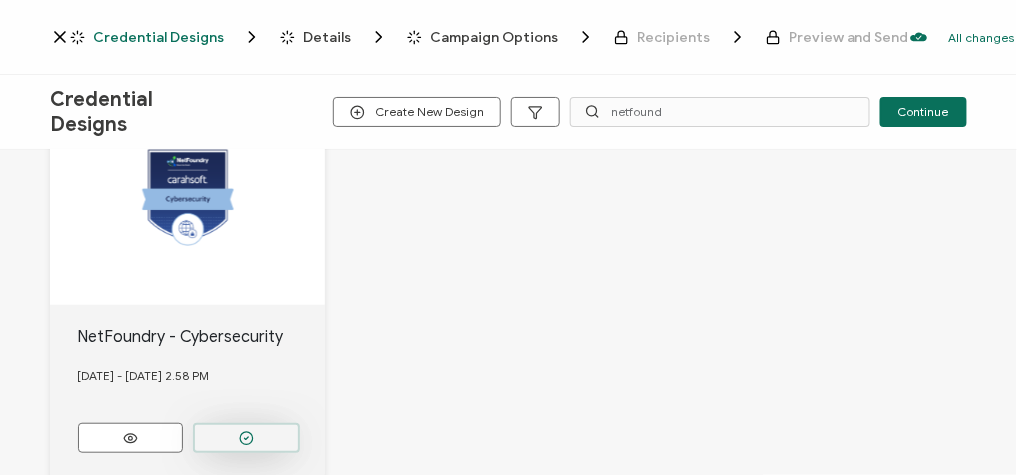 click at bounding box center (246, 438) 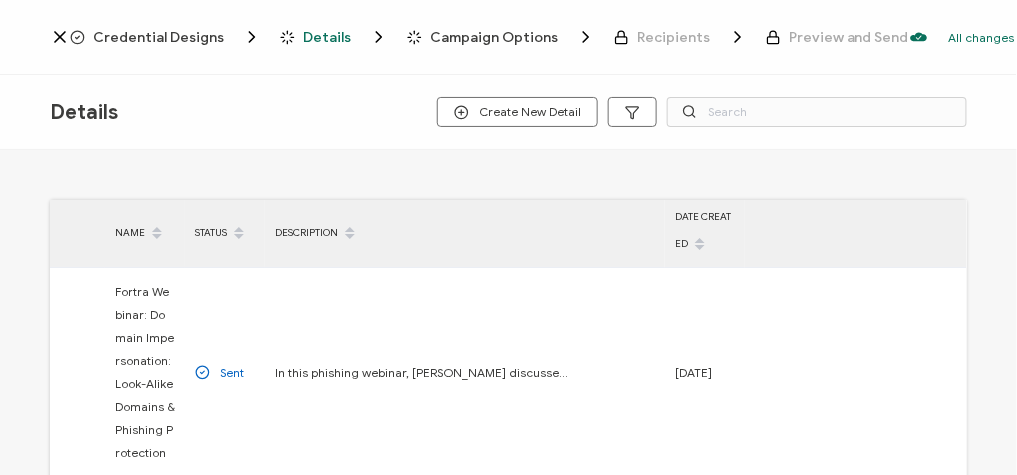 click on "Credential Designs" at bounding box center [158, 37] 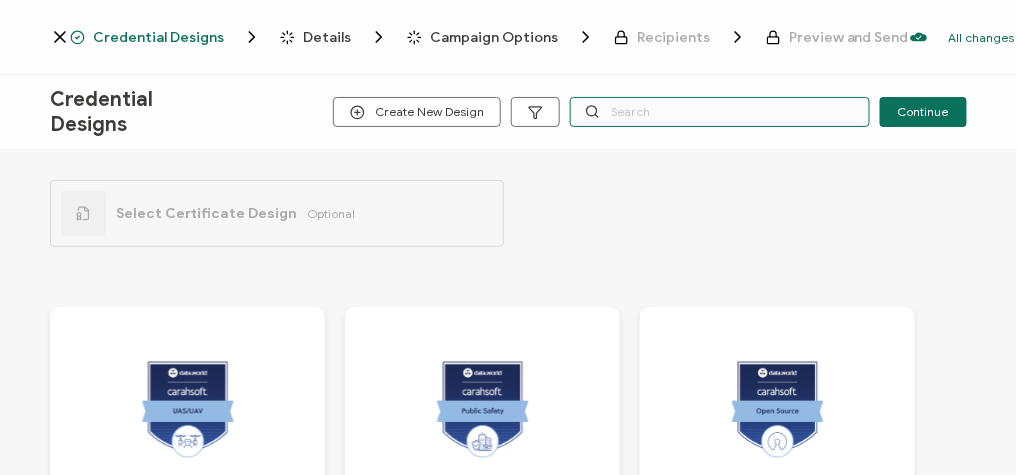 click at bounding box center [720, 112] 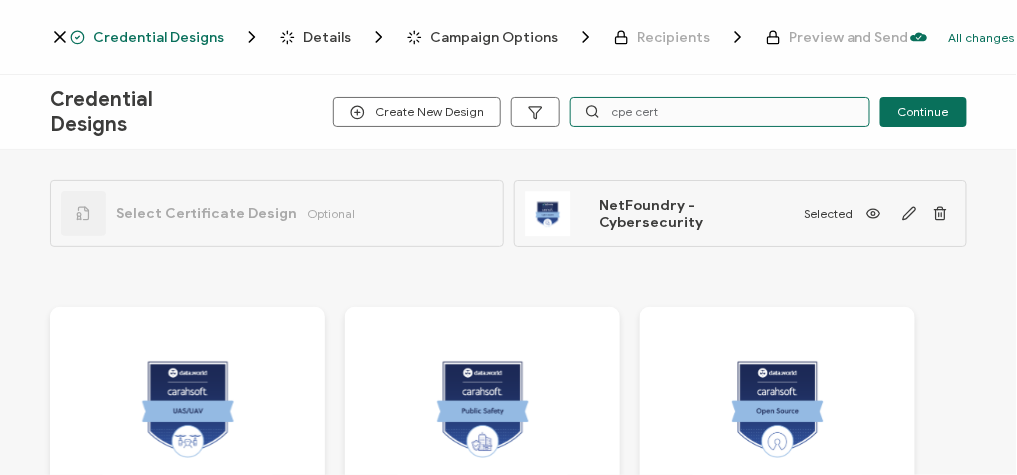 type on "cpe cert" 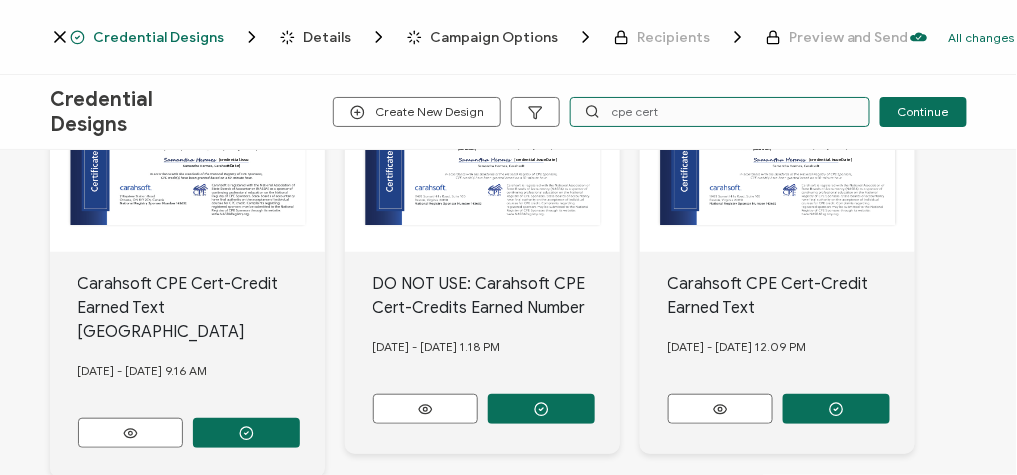 scroll, scrollTop: 266, scrollLeft: 0, axis: vertical 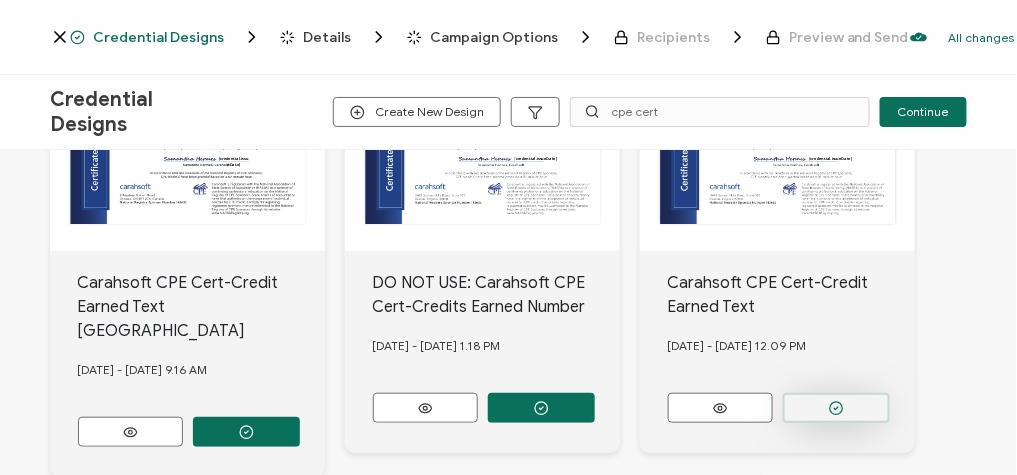 click at bounding box center (246, 432) 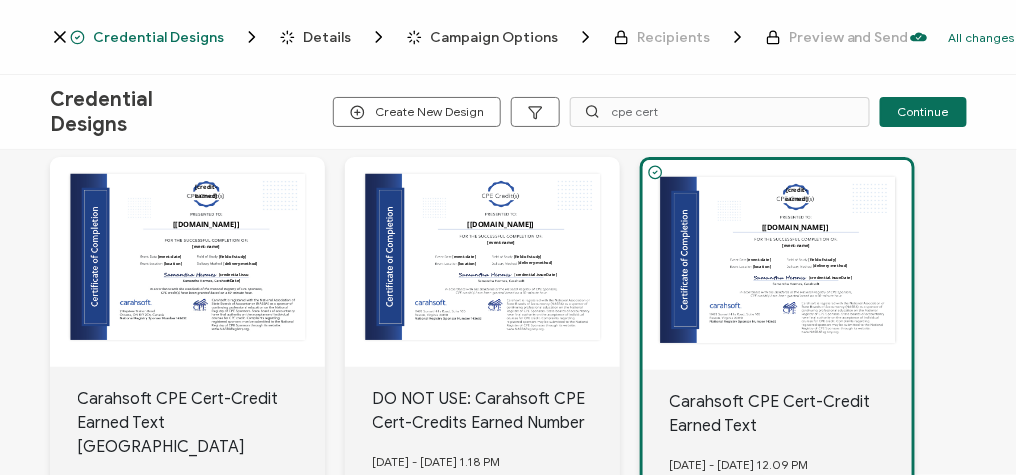 scroll, scrollTop: 266, scrollLeft: 0, axis: vertical 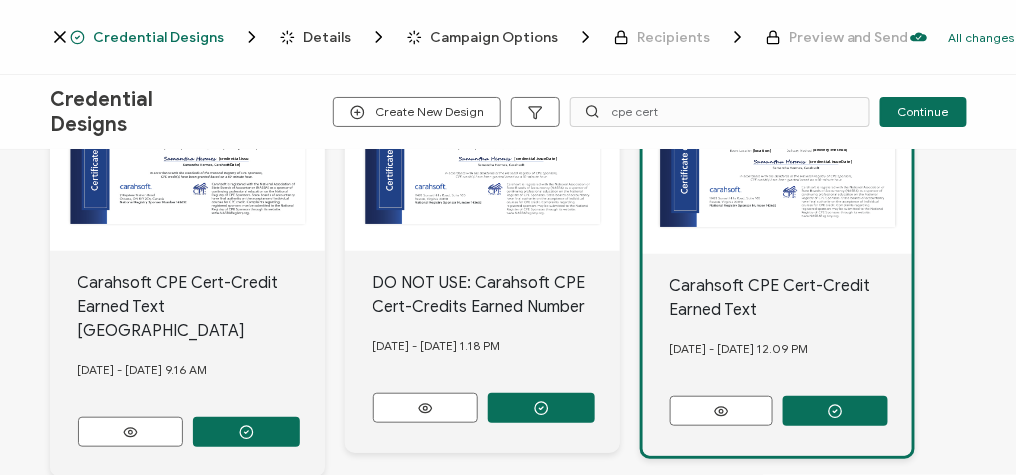 click on "Credential Designs" at bounding box center [158, 37] 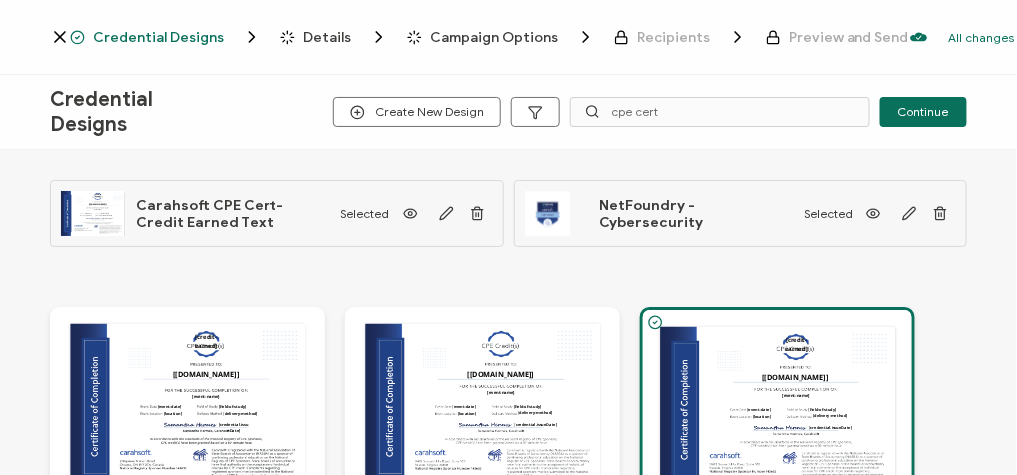 click on "Details" at bounding box center (327, 37) 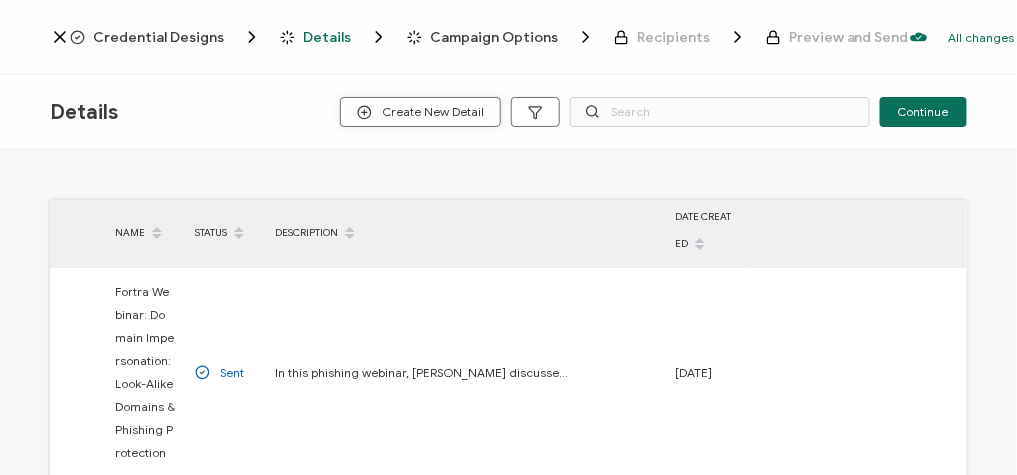 click on "Create New Detail" at bounding box center (420, 112) 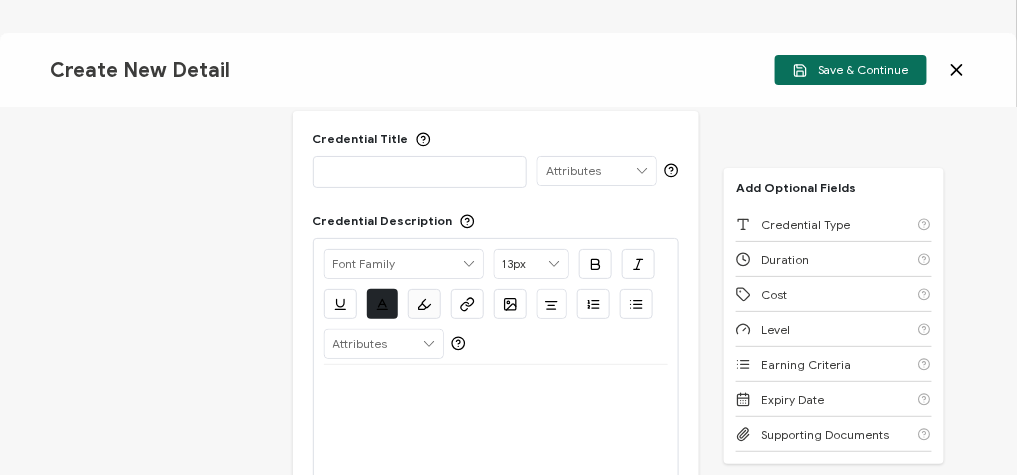 scroll, scrollTop: 57, scrollLeft: 0, axis: vertical 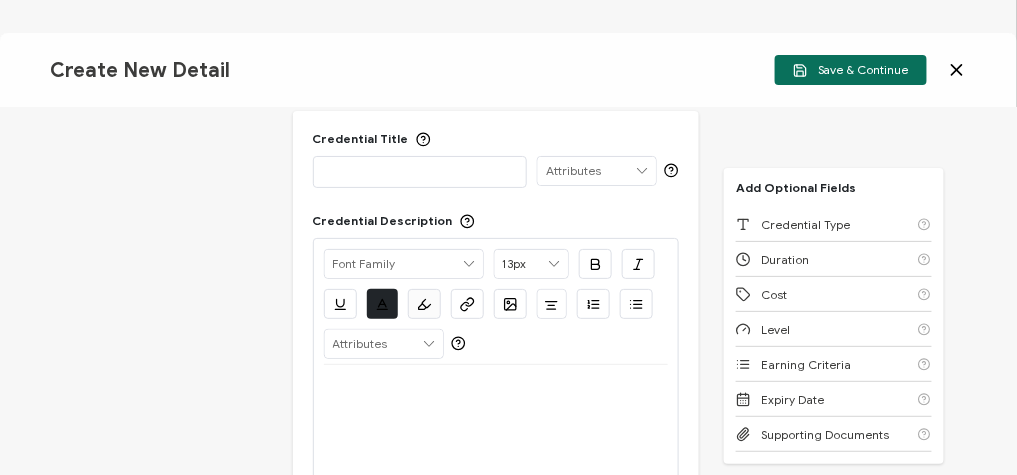 click at bounding box center (420, 171) 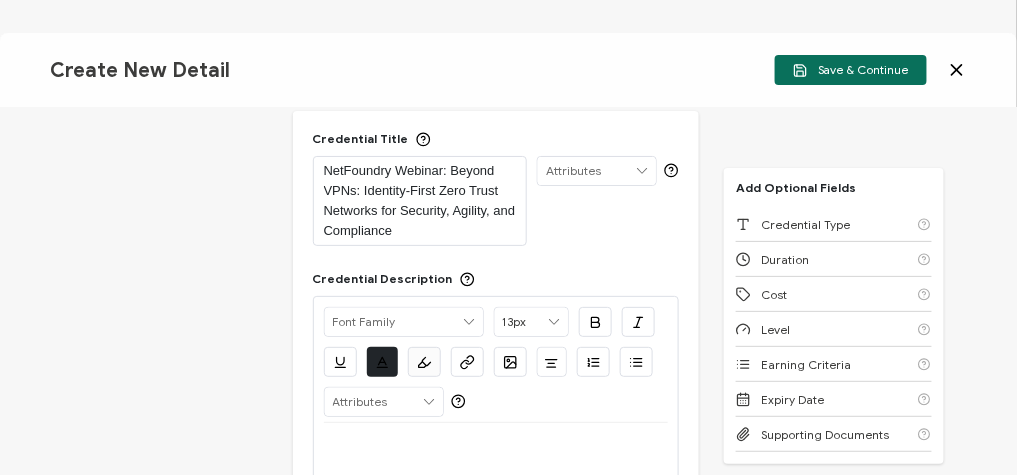 scroll, scrollTop: 0, scrollLeft: 0, axis: both 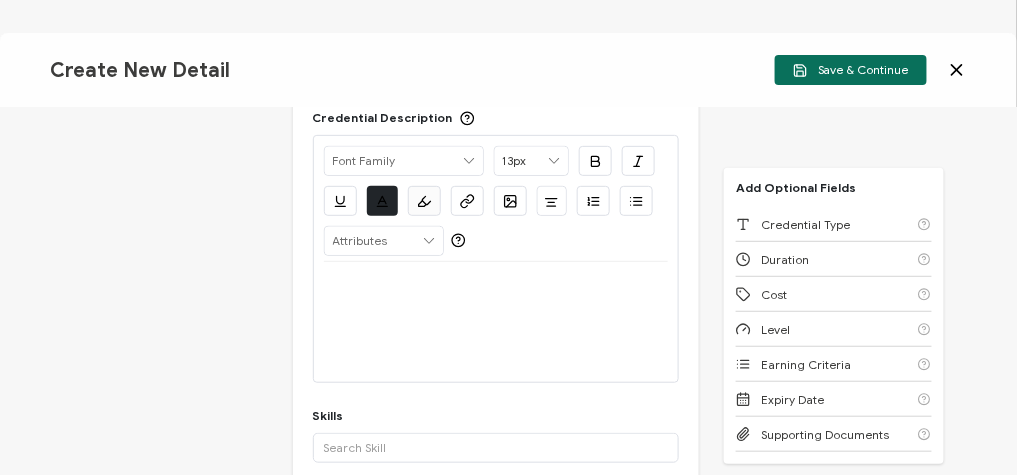 click at bounding box center (496, 322) 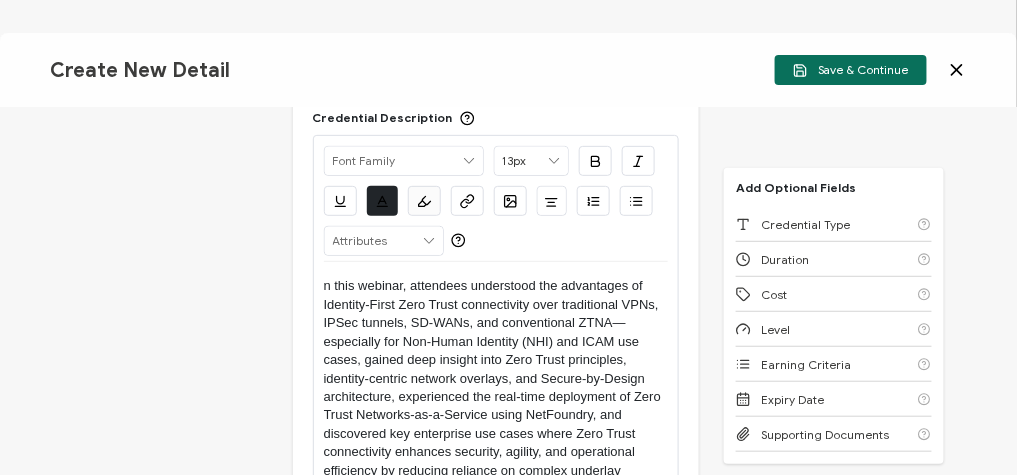 scroll, scrollTop: 0, scrollLeft: 0, axis: both 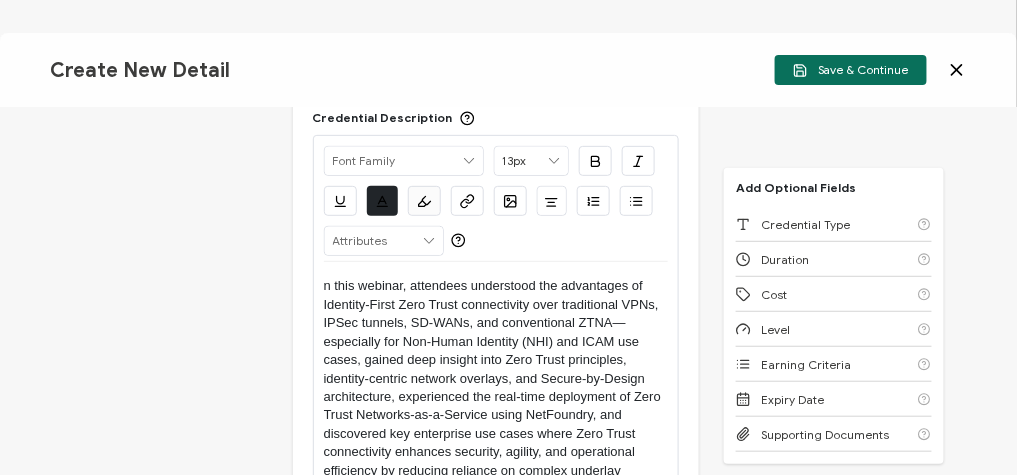click on "n this webinar, attendees understood the advantages of Identity-First Zero Trust connectivity over traditional VPNs, IPSec tunnels, SD-WANs, and conventional ZTNA—especially for Non-Human Identity (NHI) and ICAM use cases, gained deep insight into Zero Trust principles, identity-centric network overlays, and Secure-by-Design architecture, experienced the real-time deployment of Zero Trust Networks-as-a-Service using NetFoundry, and discovered key enterprise use cases where Zero Trust connectivity enhances security, agility, and operational efficiency by reducing reliance on complex underlay networks." at bounding box center [496, 387] 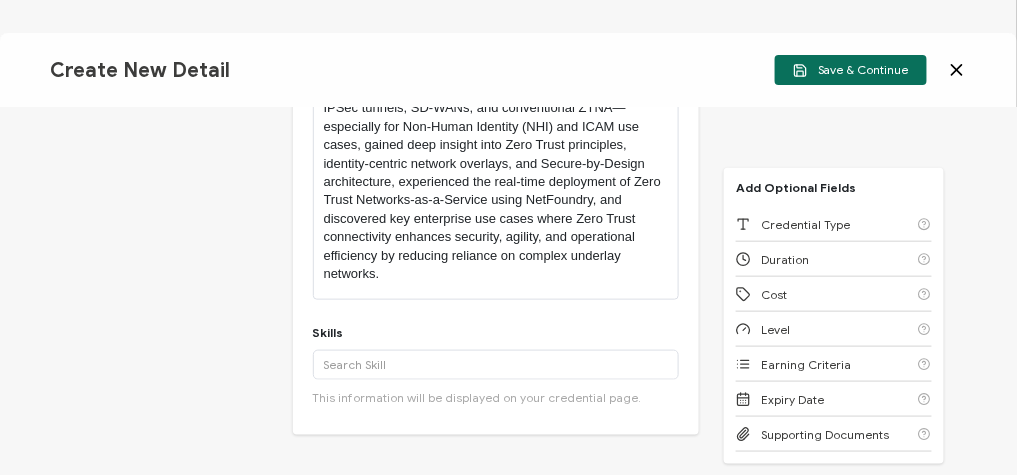 scroll, scrollTop: 438, scrollLeft: 0, axis: vertical 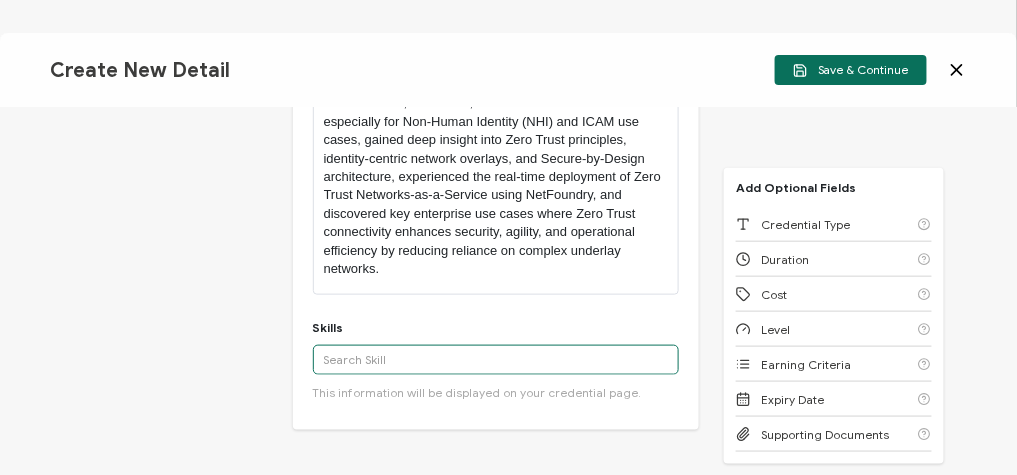 click at bounding box center (496, 360) 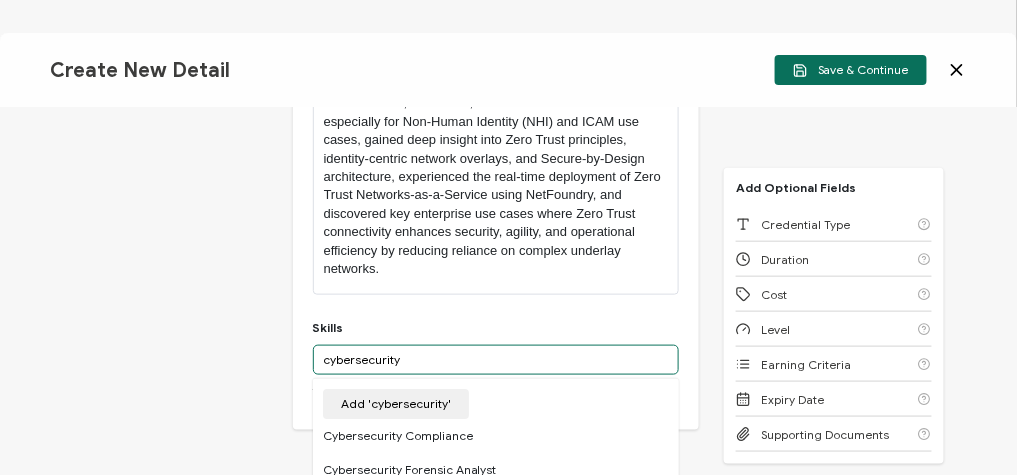 click on "cybersecurity" at bounding box center (496, 360) 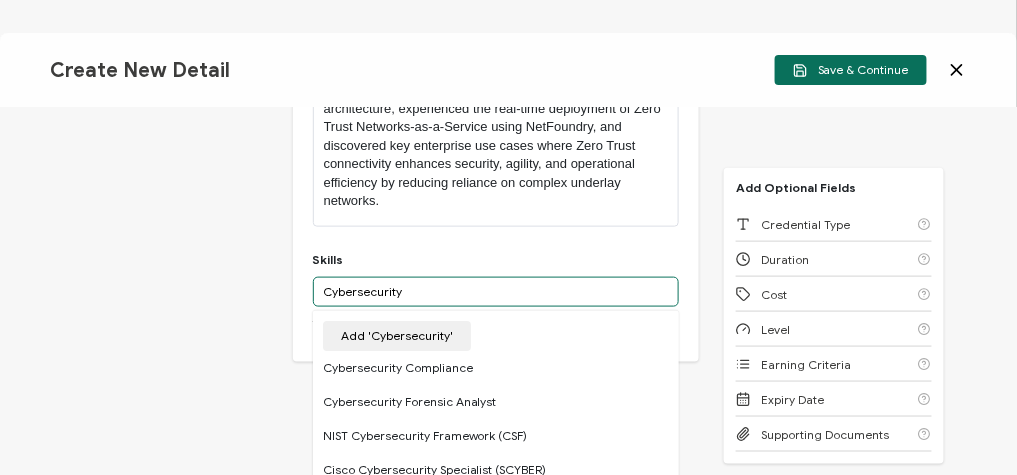 scroll, scrollTop: 507, scrollLeft: 0, axis: vertical 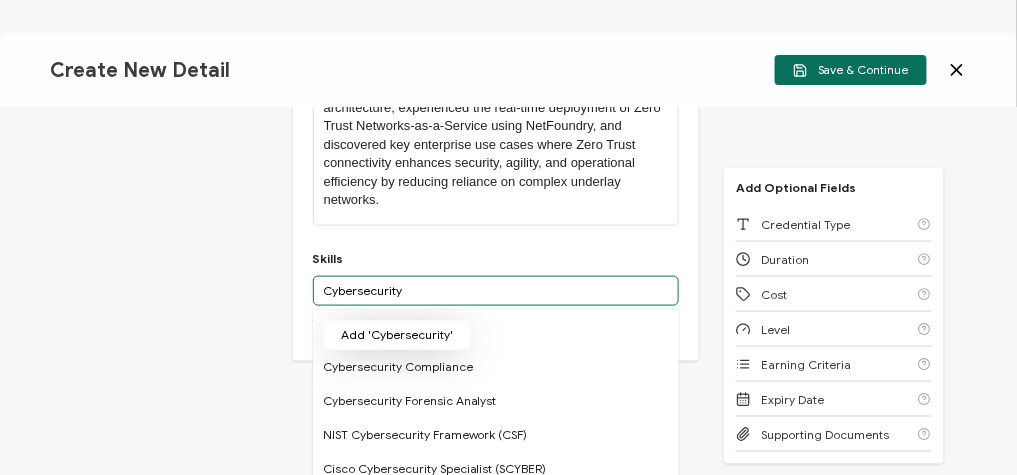 type on "Cybersecurity" 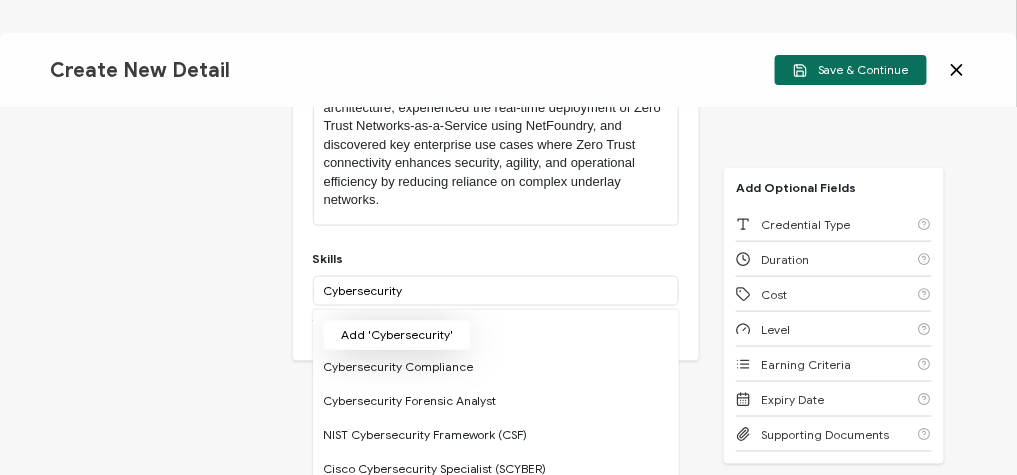 click on "Add 'Cybersecurity'" at bounding box center [397, 335] 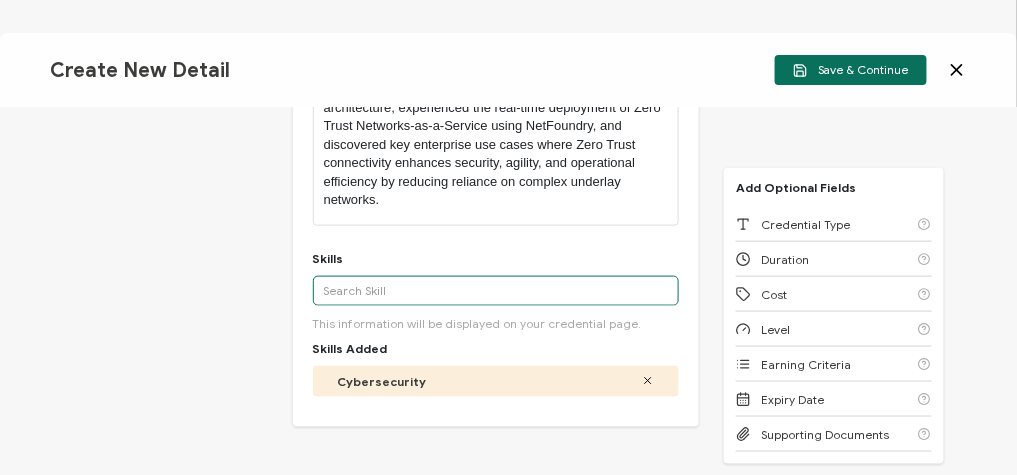 click at bounding box center [496, 291] 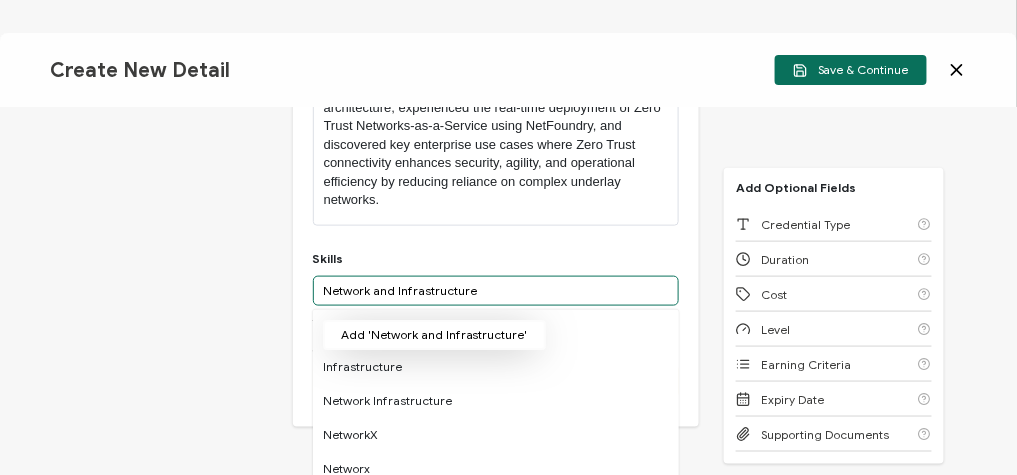 type on "Network and Infrastructure" 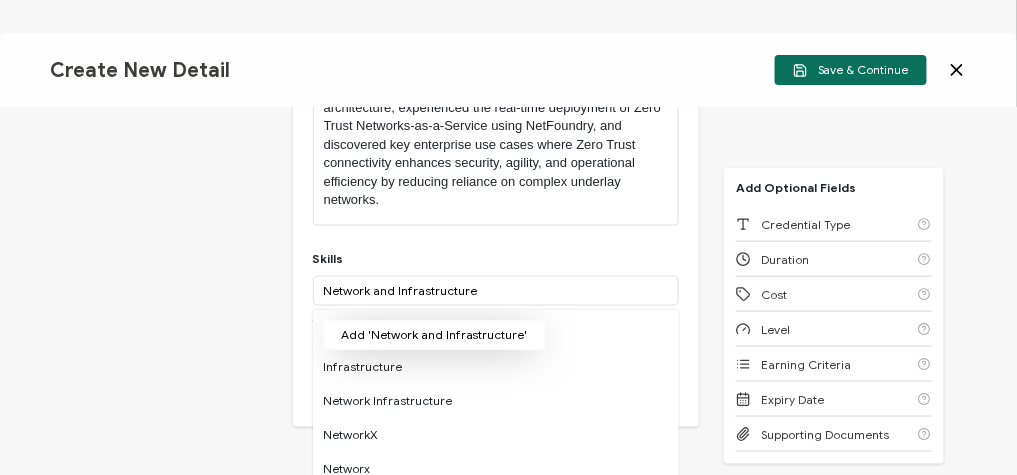 click on "Add 'Network and Infrastructure'" at bounding box center (434, 335) 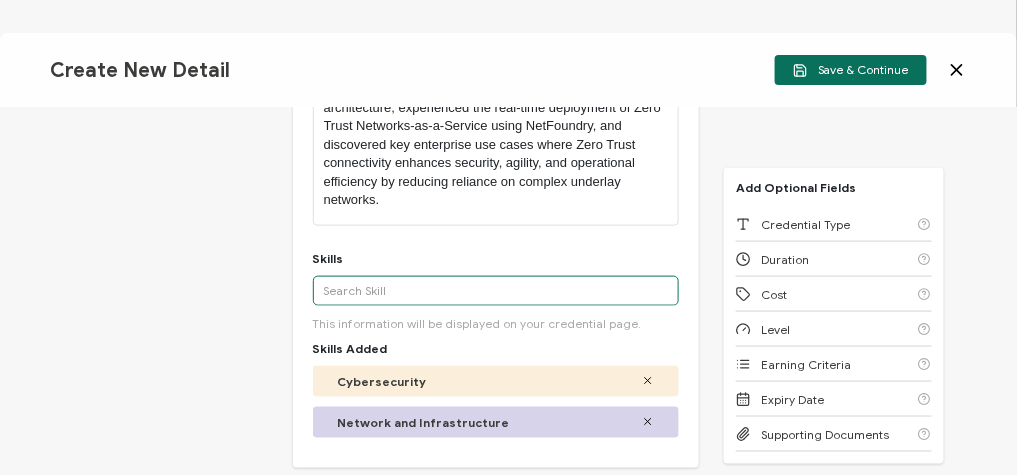 click at bounding box center [496, 291] 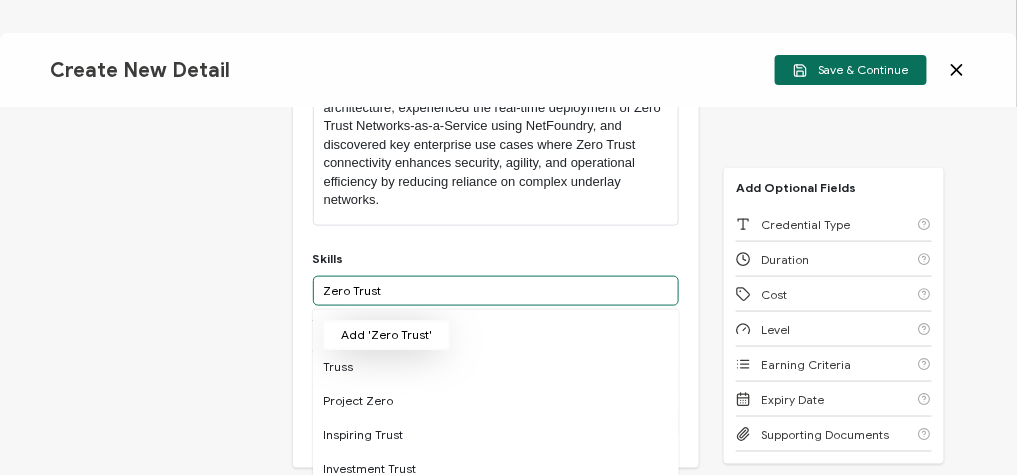 type on "Zero Trust" 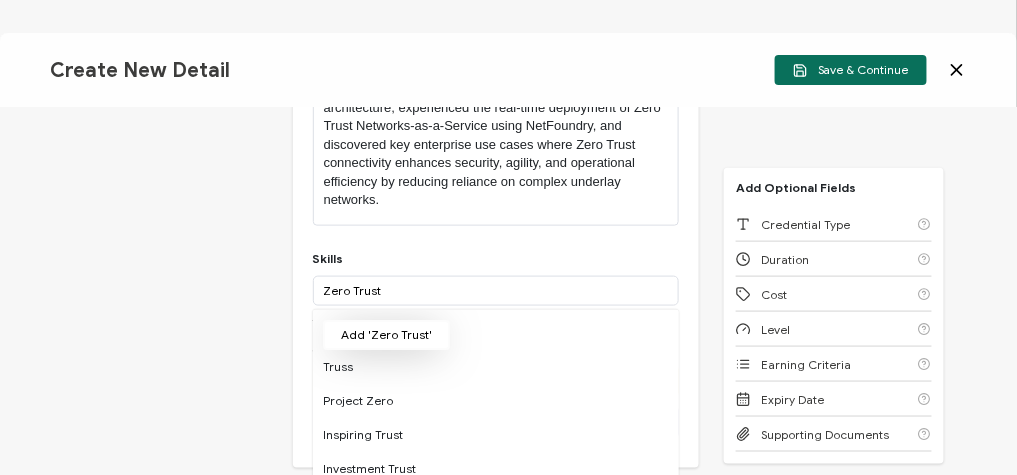 click on "Add 'Zero Trust'" at bounding box center (386, 335) 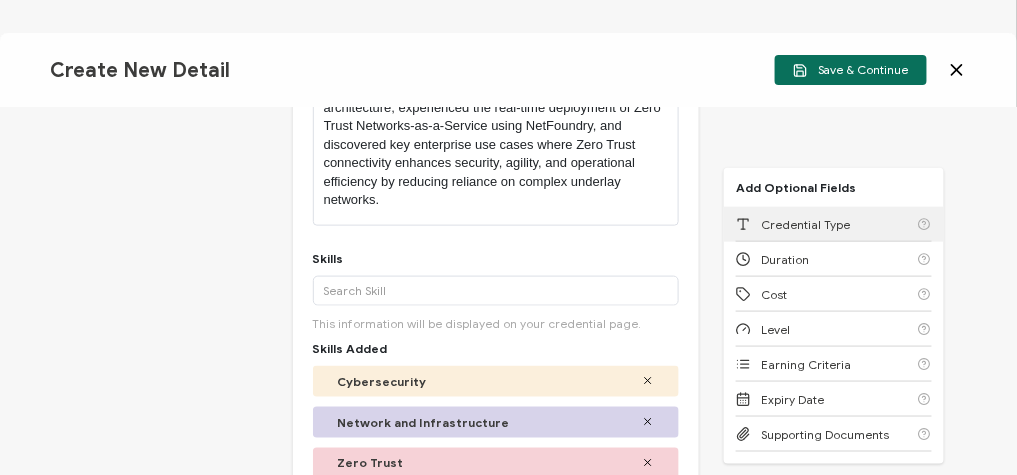 click on "Credential Type" at bounding box center [834, 224] 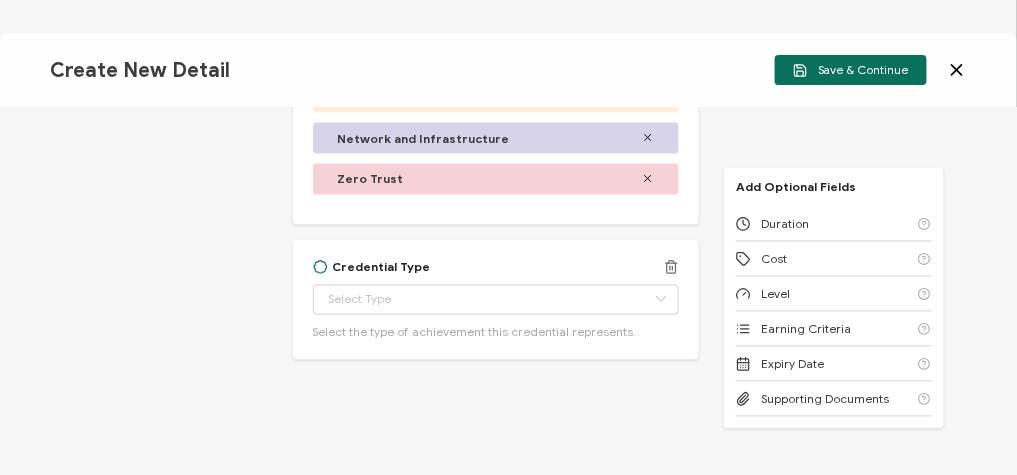 scroll, scrollTop: 793, scrollLeft: 0, axis: vertical 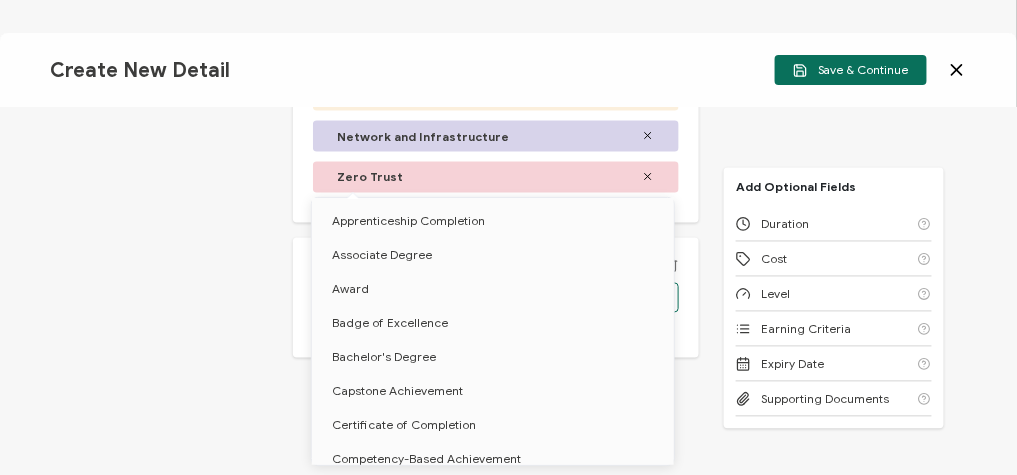 click on "Credential Designs       Details       Campaign Options       Recipients       Preview and Send
All changes saved
We save your content automatically as you keep working.
Changes are saved automatically. Any credentials sent from this campaign will update automatically. To undo modifications, re-edit the relevant element.
All changes saved
Last saved on [DATE] 11:42 AM
Details
Create New Detail
Continue
NAME STATUS DESCRIPTION DATE CREATED   Sent           Sent           Sent" at bounding box center [508, 237] 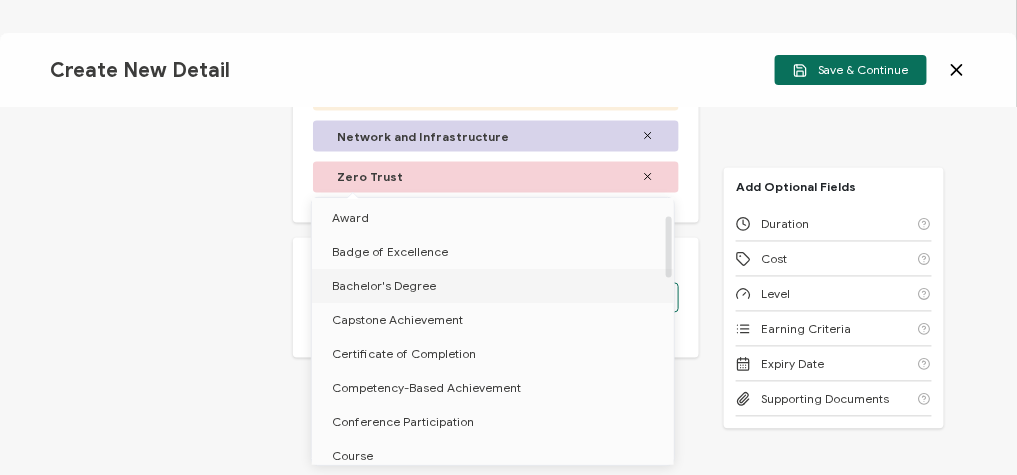 scroll, scrollTop: 70, scrollLeft: 0, axis: vertical 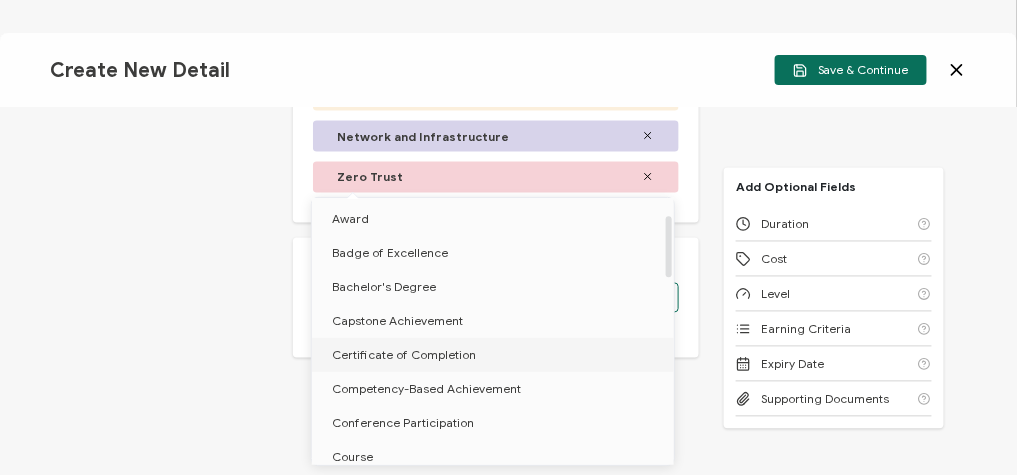 click on "Certificate of Completion" at bounding box center [404, 354] 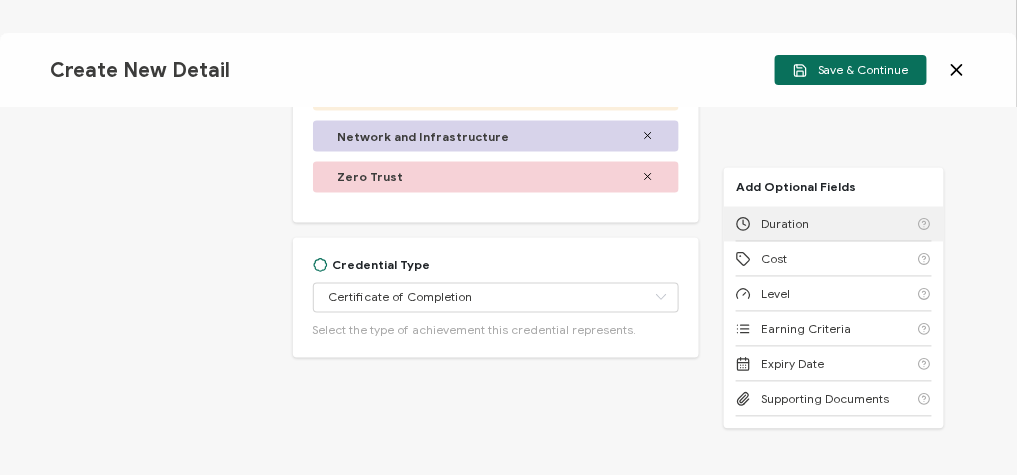 click on "Duration" at bounding box center (834, 224) 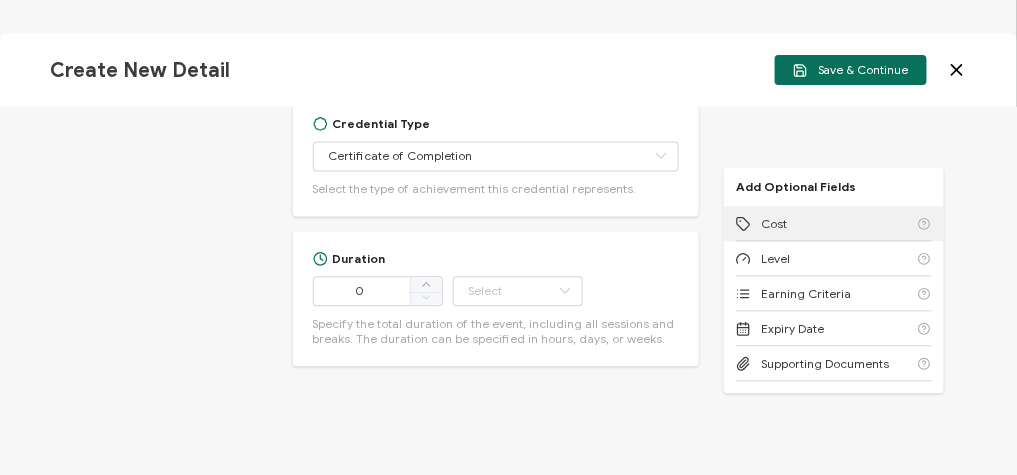 scroll, scrollTop: 943, scrollLeft: 0, axis: vertical 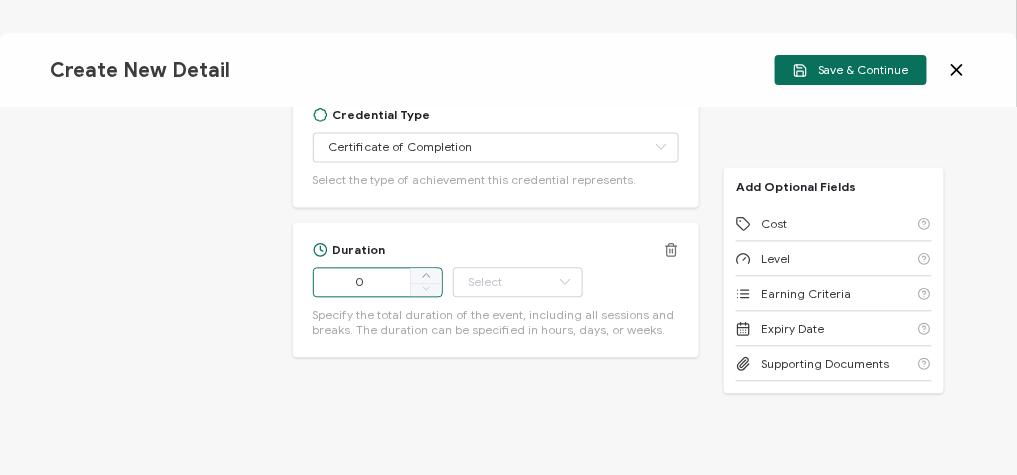 click on "0" at bounding box center [378, 283] 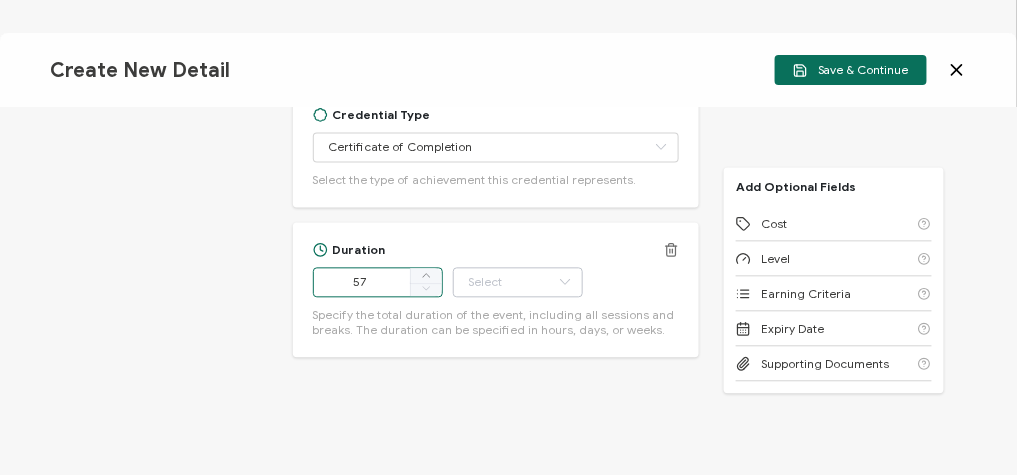 type on "57" 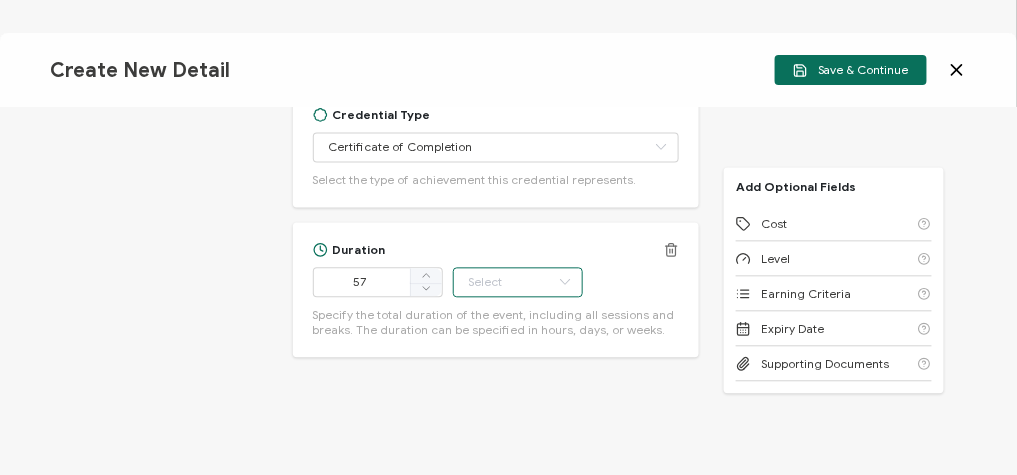 click at bounding box center (518, 283) 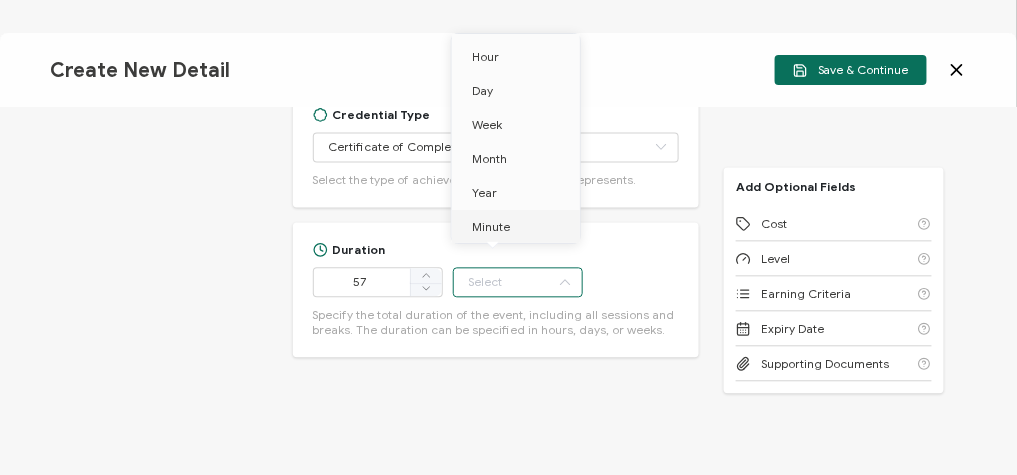 click on "Minute" at bounding box center (519, 227) 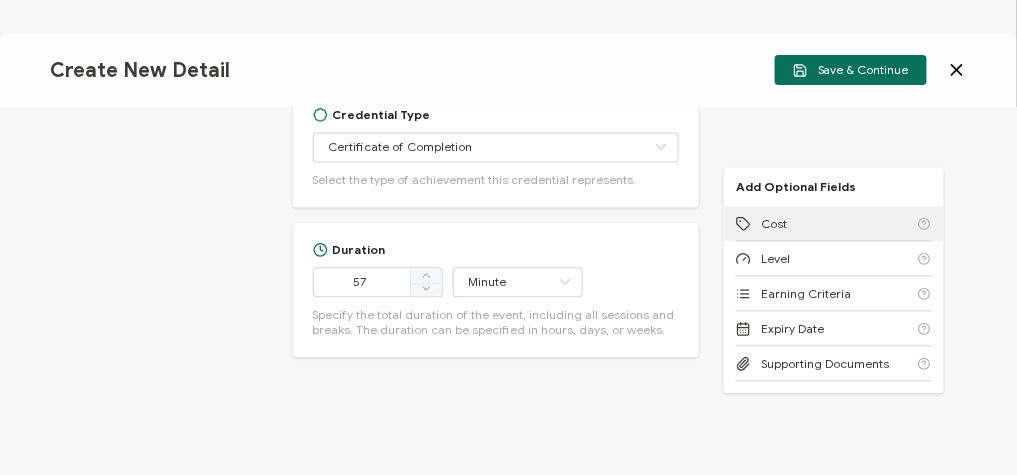 click on "Cost" at bounding box center (774, 224) 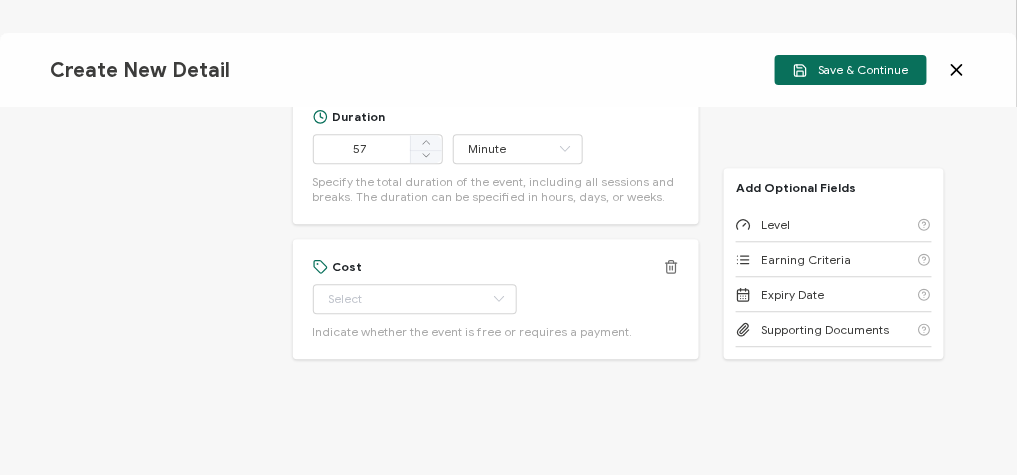 scroll, scrollTop: 1078, scrollLeft: 0, axis: vertical 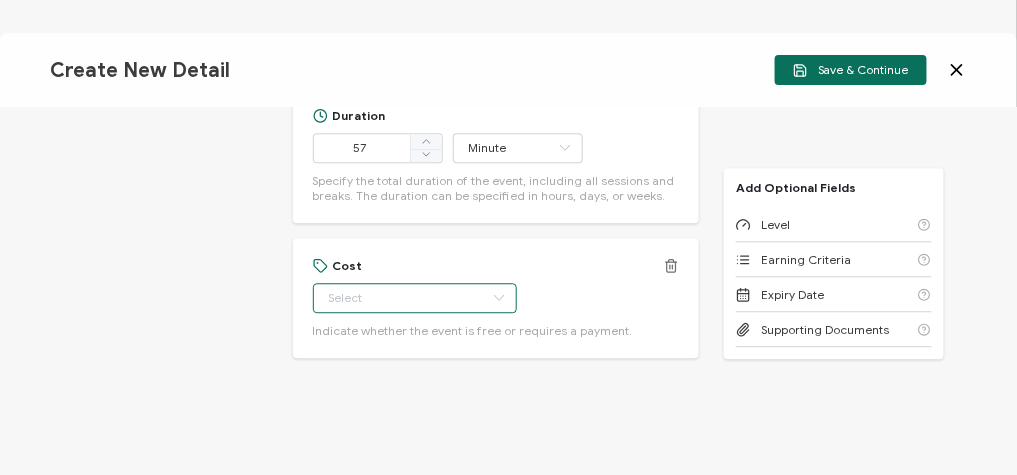 click at bounding box center [415, 298] 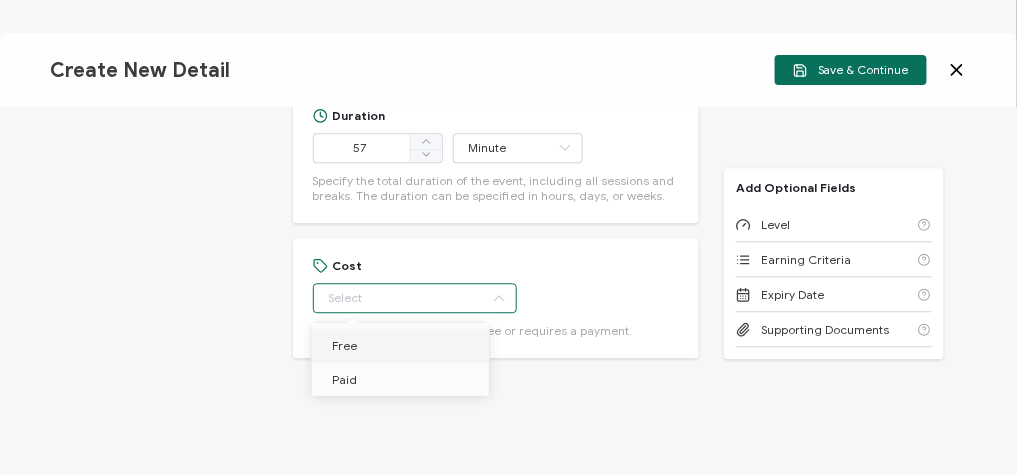 click on "Free" at bounding box center (404, 346) 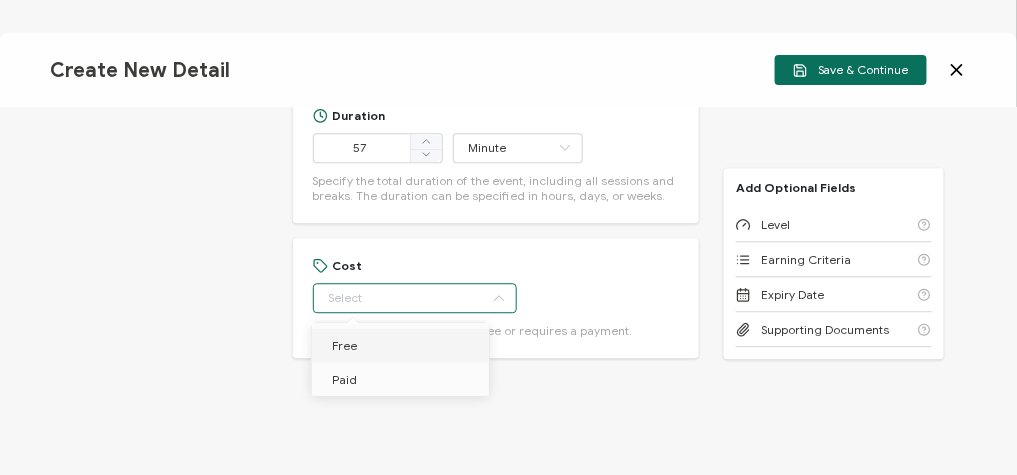 type on "Free" 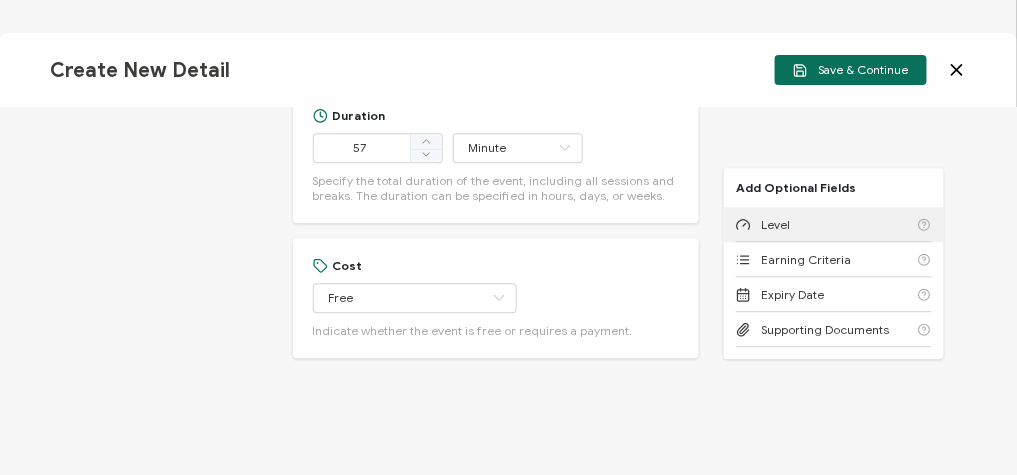 click on "Level" at bounding box center (834, 224) 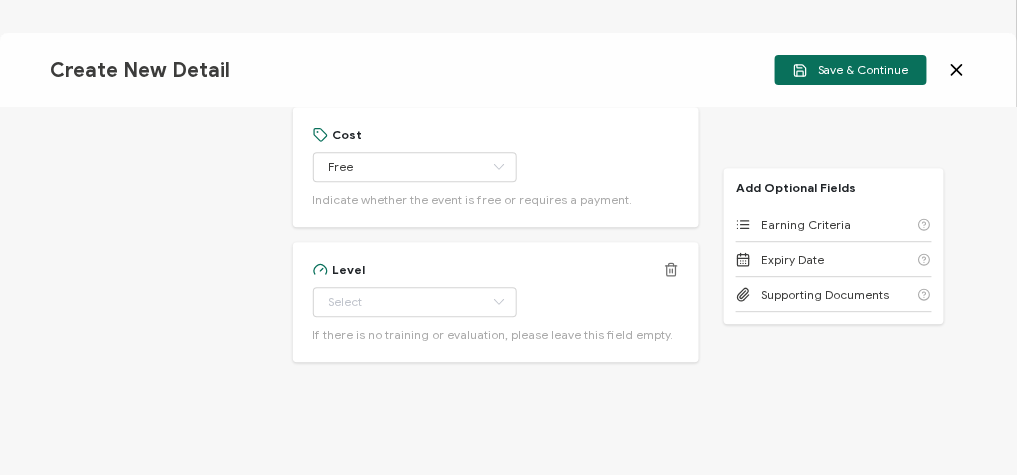 scroll, scrollTop: 1213, scrollLeft: 0, axis: vertical 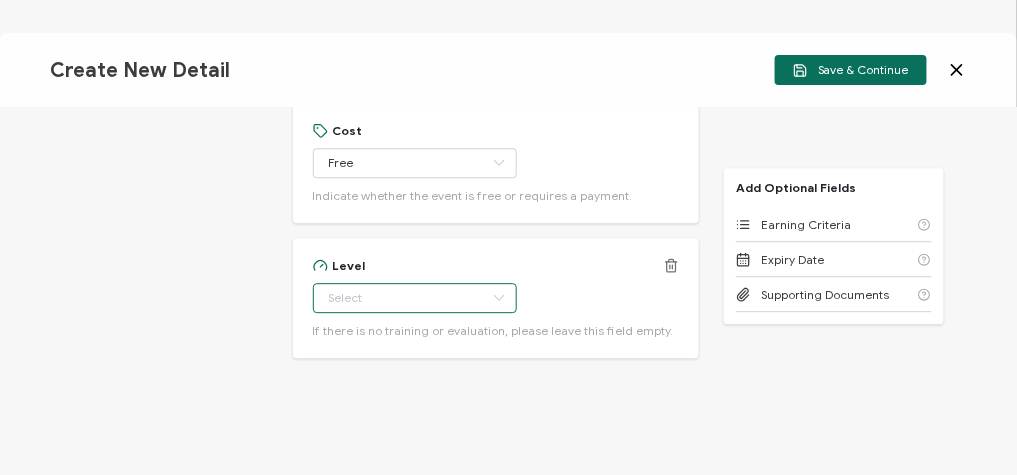 click at bounding box center (415, 298) 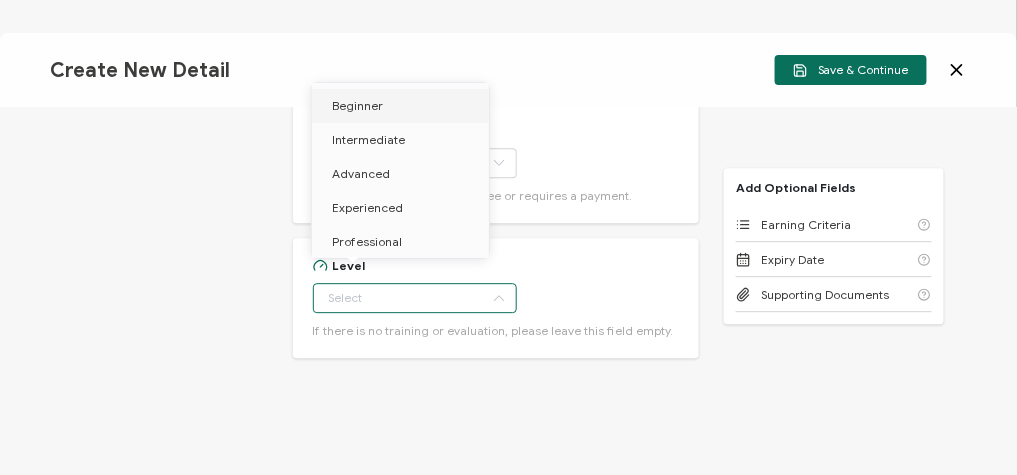 click on "Beginner" at bounding box center [404, 106] 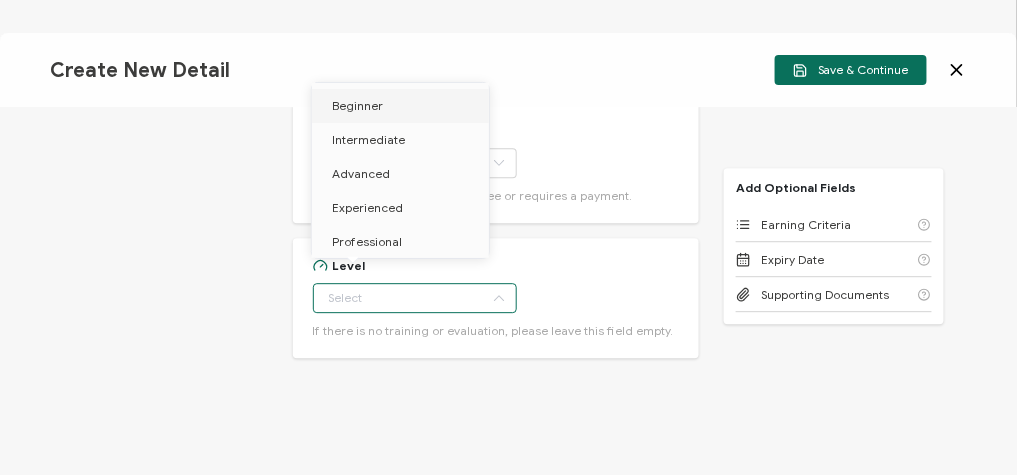 type on "Beginner" 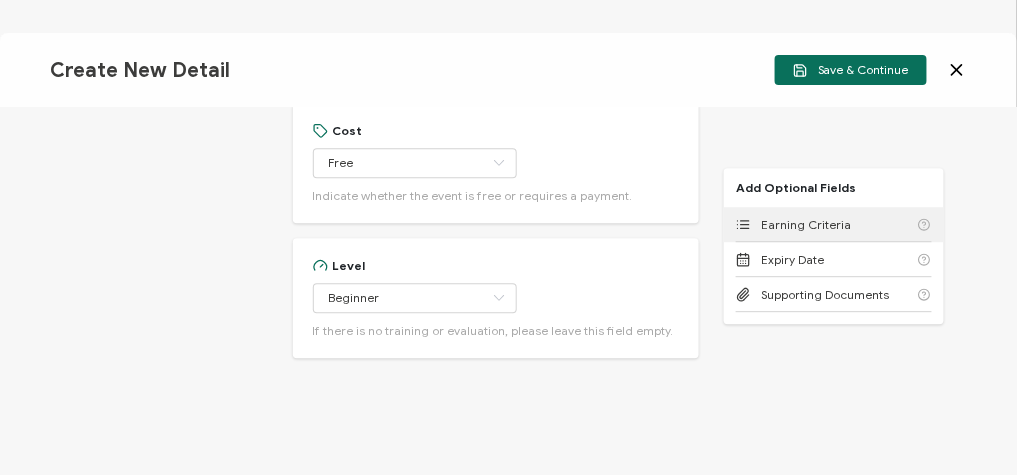 click on "Earning Criteria" at bounding box center (834, 224) 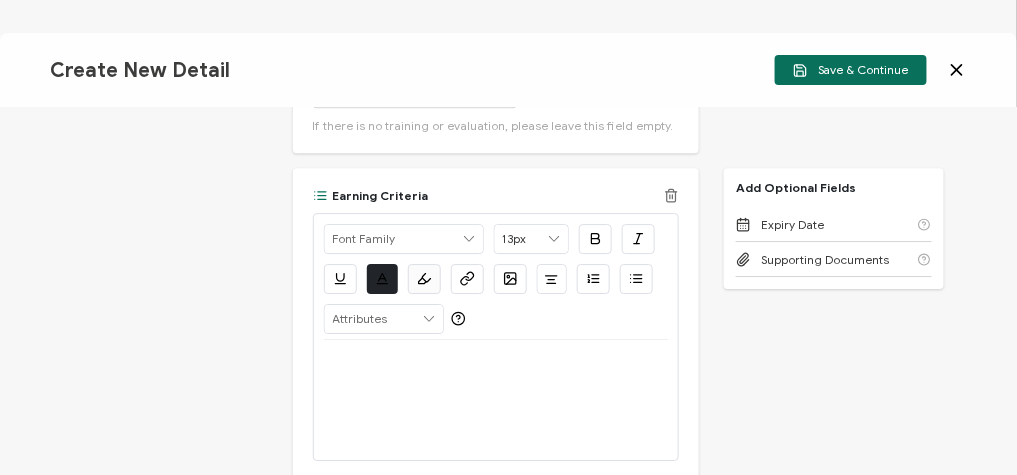 scroll, scrollTop: 1579, scrollLeft: 0, axis: vertical 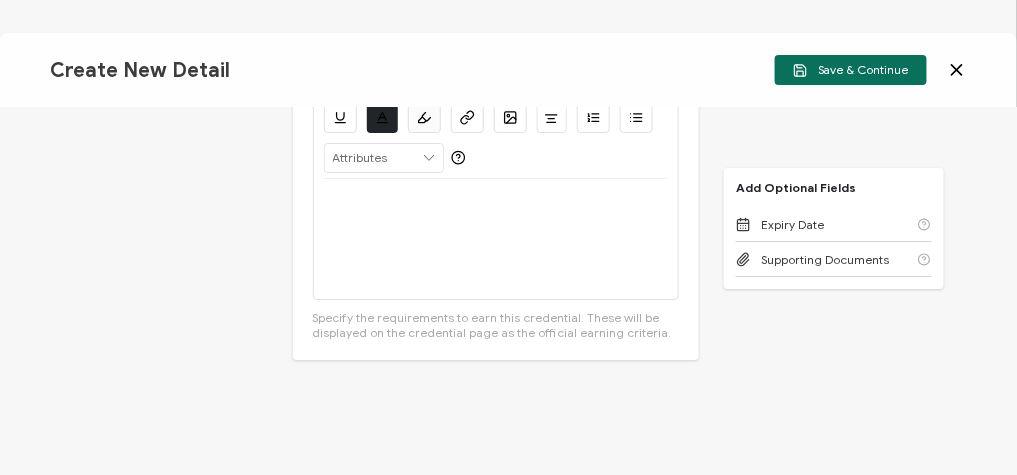 click at bounding box center [496, 239] 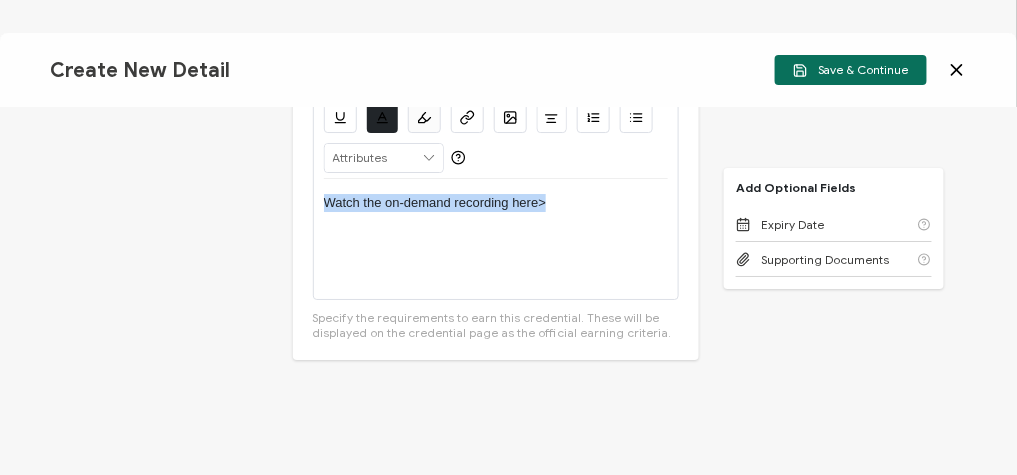 drag, startPoint x: 562, startPoint y: 217, endPoint x: 315, endPoint y: 200, distance: 247.58434 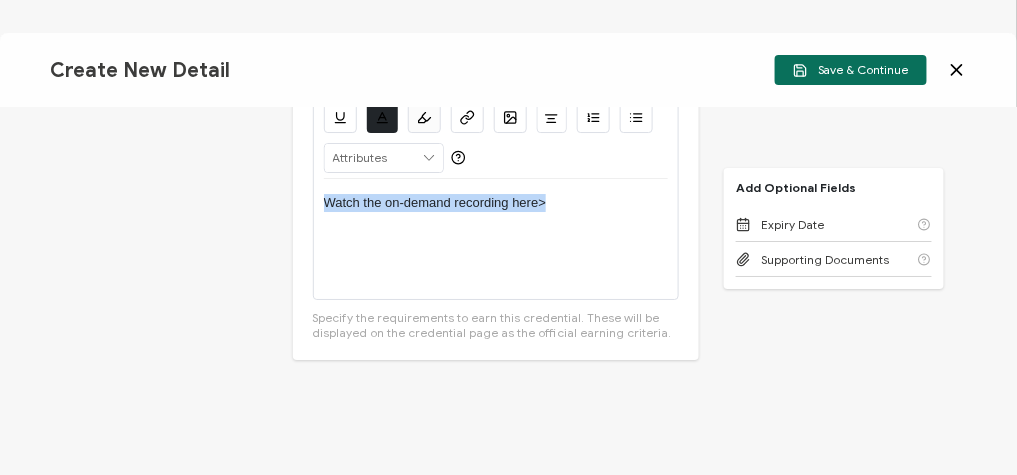 click on "Alright Sans [PERSON_NAME] Archivo Black Arial Arimo Blinker Caveat Charm Charmonman Cinzel EB Garamond [PERSON_NAME] Sans [PERSON_NAME] Great Vibes Grenze [PERSON_NAME] Grotesk Inconsolata Josefin Sans Kolektif House Kufam Lato Libre Caslon Text [PERSON_NAME] Lugrasimo Markazi Text Merienda [PERSON_NAME] [PERSON_NAME] [PERSON_NAME] Sans [PERSON_NAME] Serif Nunito Open Sans Open Sans Condensed Orbitron [PERSON_NAME] Display Poppins PT Sans PT Sans Narrow PT Serif Quicksand Raleway Red Hat Display Roboto Roboto Condensed Roboto Slab Rubik Slabo 27px Source Sans Pro Spartan Tajawal Titillium Web Ubuntu UnifrakturCook UnifrakturMaguntia Work Sans   13px 11px 12px 13px 14px 15px 16px 17px 18px 19px 20px 21px 22px 23px 24px 25px 26px 27px 28px 29px 30px 31px 32px 33px 34px 35px 36px 37px 38px 39px 40px 41px 42px 43px 44px 45px 46px 47px 48px 49px 50px 51px 52px 53px 54px 55px 56px 57px 58px 59px 60px 61px 62px 63px 64px 65px 66px 67px 68px 69px 70px 71px 72px           #212529
Clear
OK
#FBFBFB
Clear" at bounding box center [496, -1037] 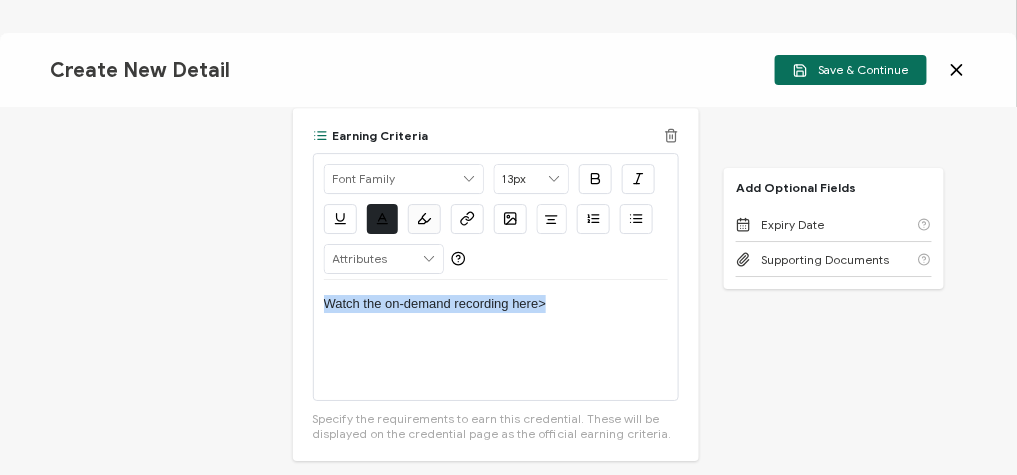 scroll, scrollTop: 1477, scrollLeft: 0, axis: vertical 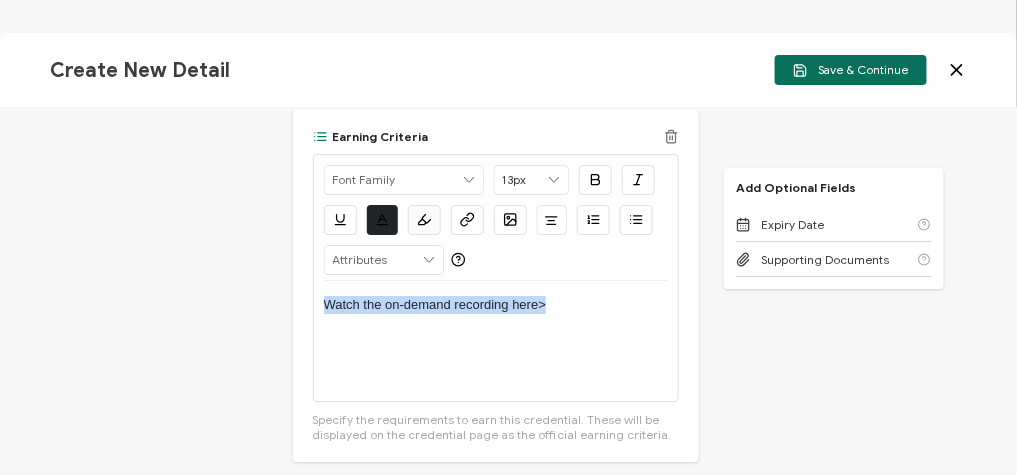 click at bounding box center (467, 220) 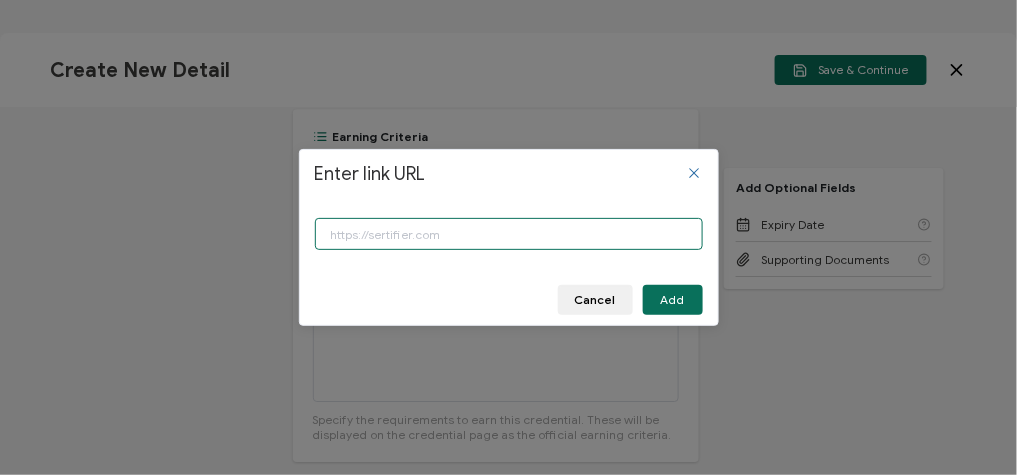 paste on "[URL][DOMAIN_NAME]" 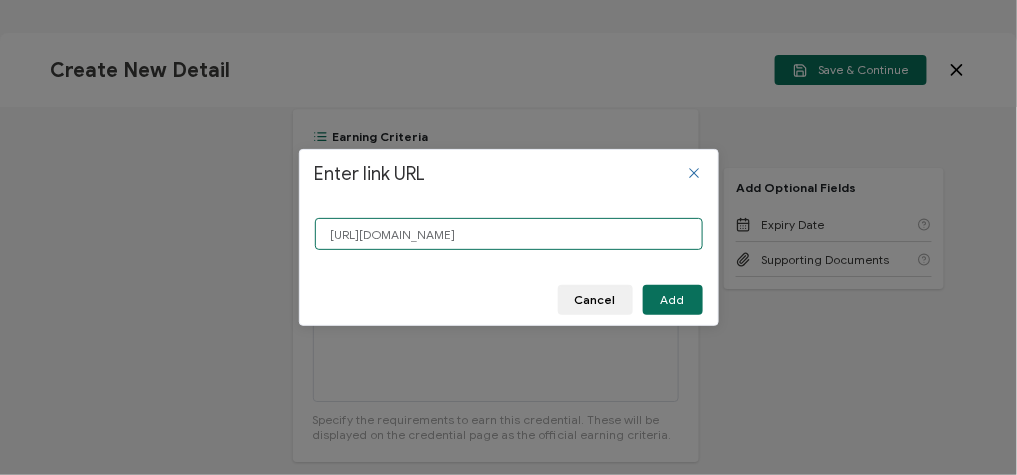 scroll, scrollTop: 0, scrollLeft: 362, axis: horizontal 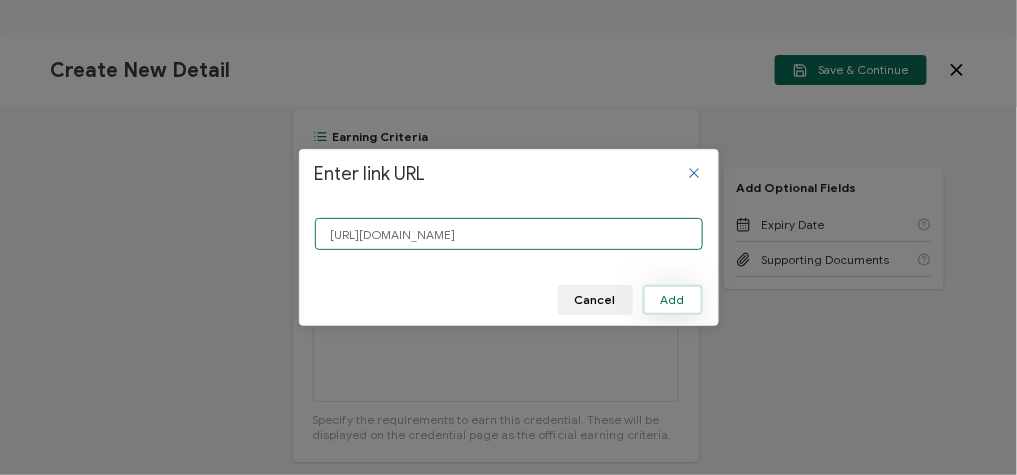 type on "[URL][DOMAIN_NAME]" 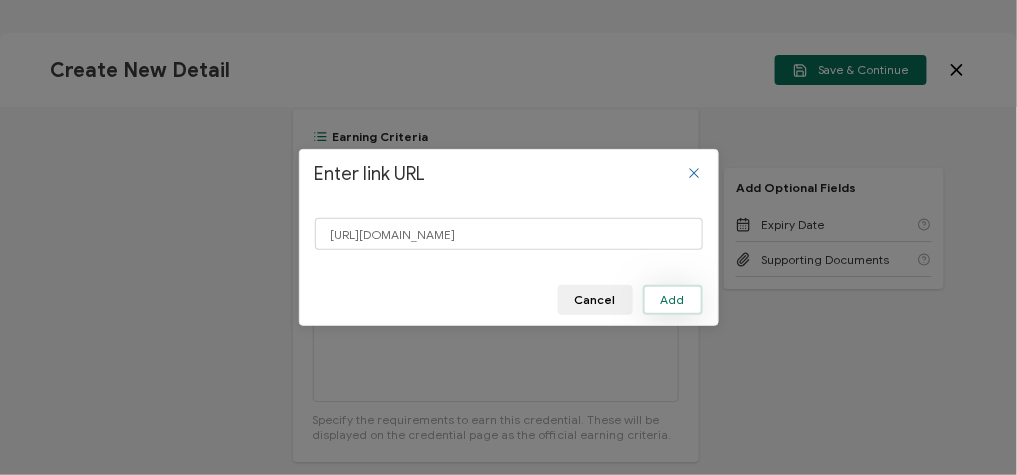 click on "Add" at bounding box center [673, 300] 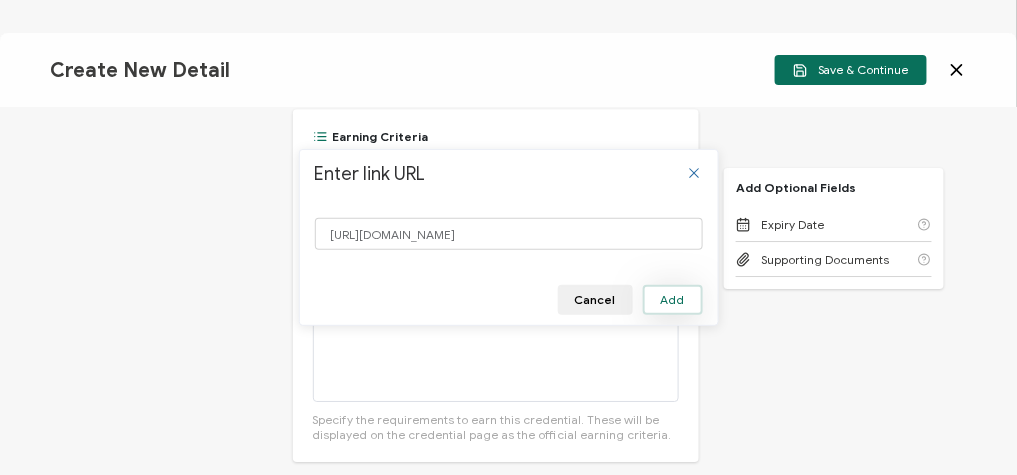scroll, scrollTop: 0, scrollLeft: 0, axis: both 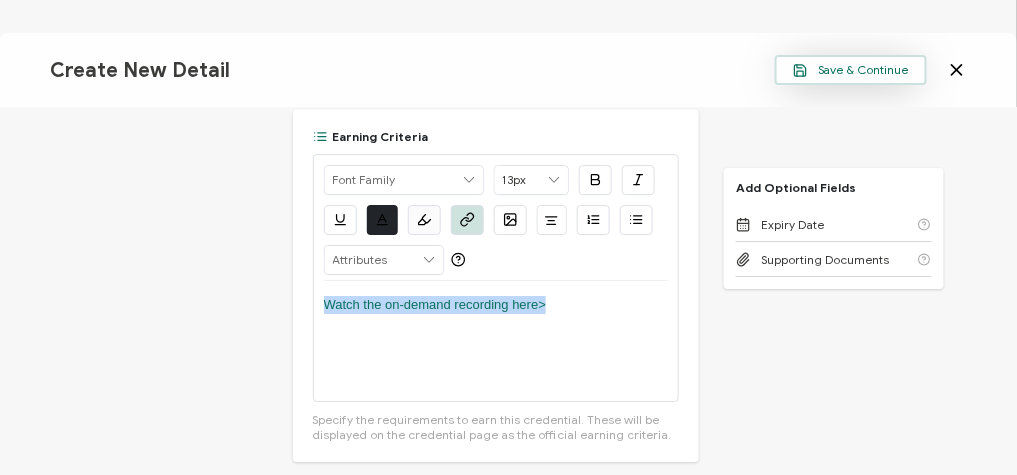 click on "Save & Continue" at bounding box center (851, 70) 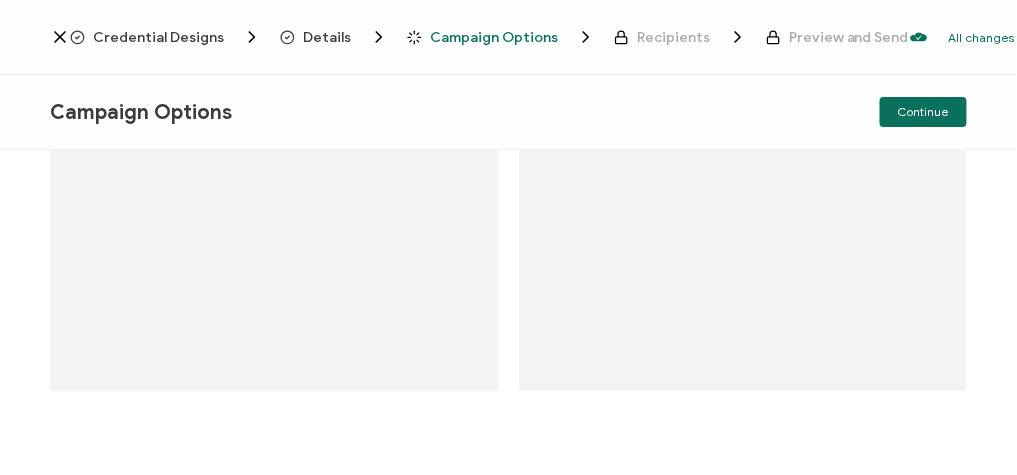 scroll, scrollTop: 0, scrollLeft: 0, axis: both 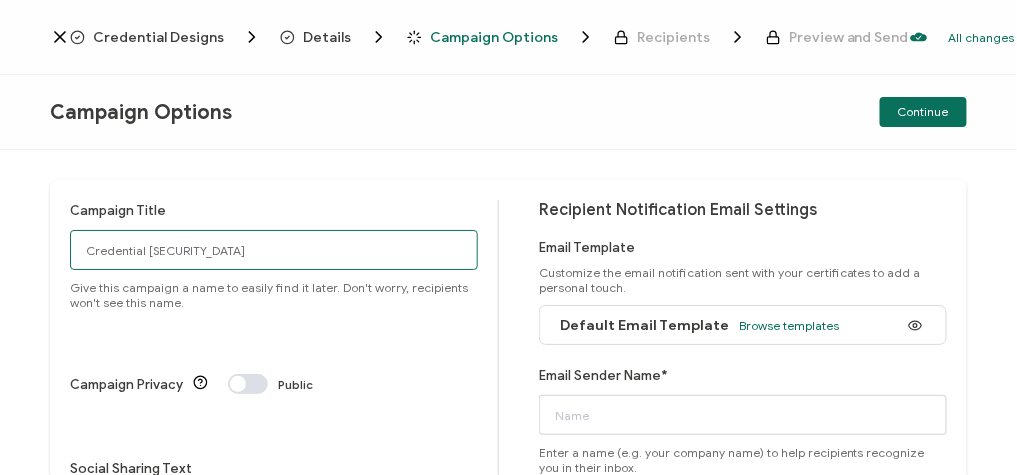 drag, startPoint x: 228, startPoint y: 261, endPoint x: -4, endPoint y: 253, distance: 232.1379 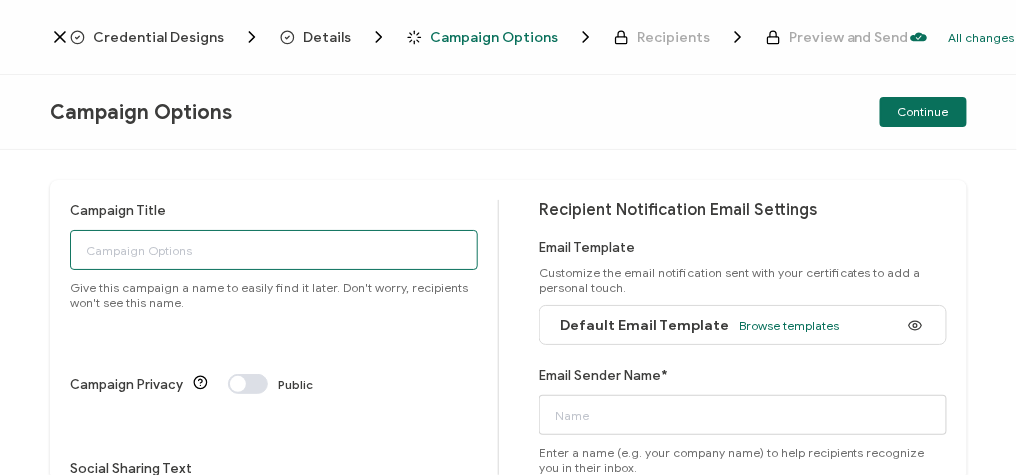 paste on "6-12-25_68466_NetFoundry Webinar" 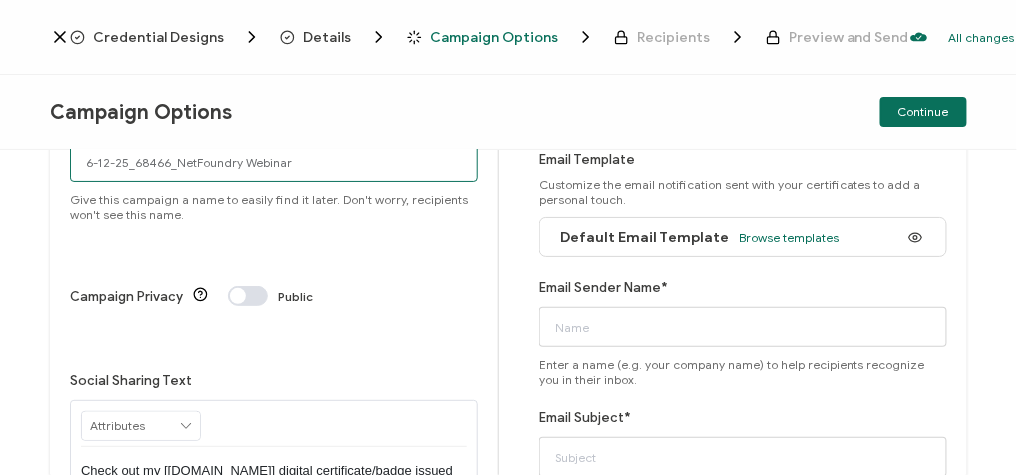 scroll, scrollTop: 77, scrollLeft: 0, axis: vertical 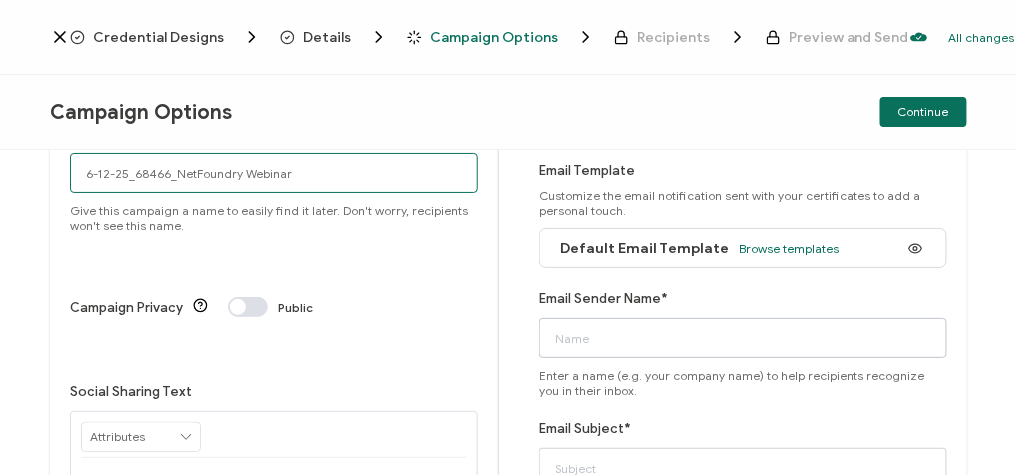type on "6-12-25_68466_NetFoundry Webinar" 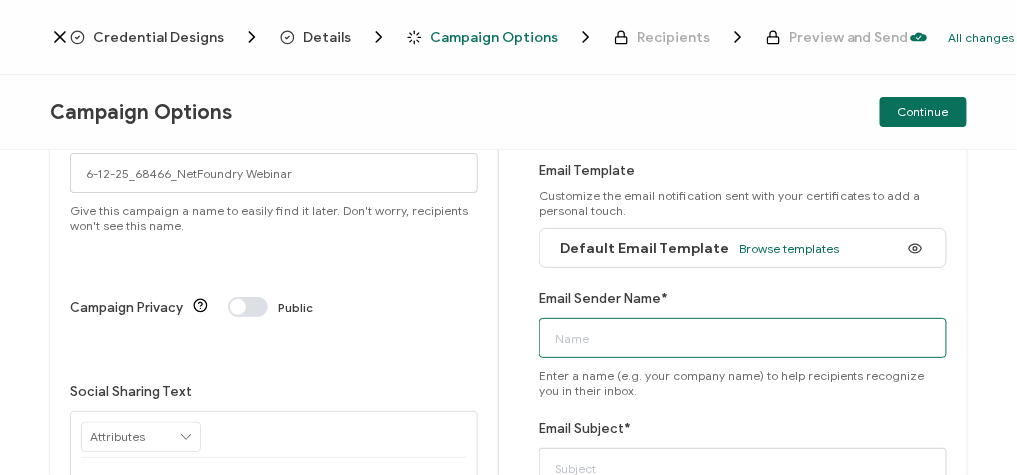 click on "Email Sender Name*" at bounding box center (743, 338) 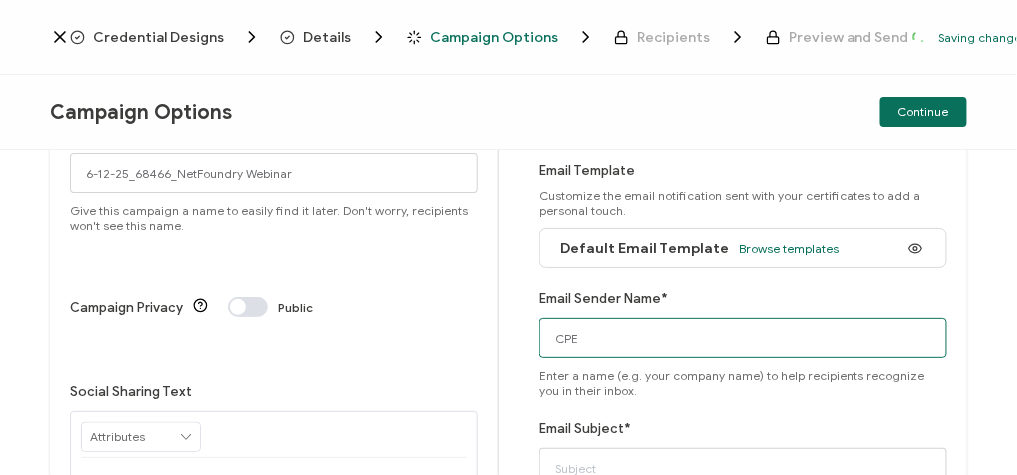 scroll, scrollTop: 189, scrollLeft: 0, axis: vertical 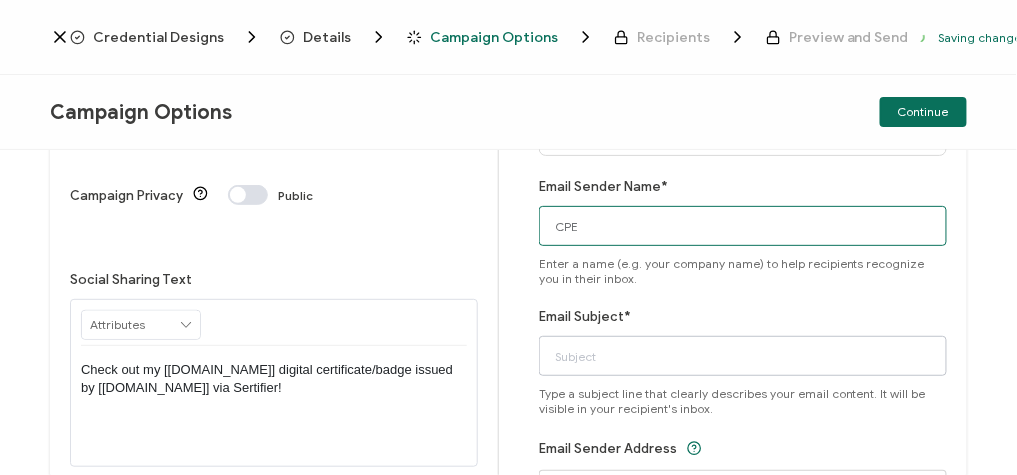 type on "CPE" 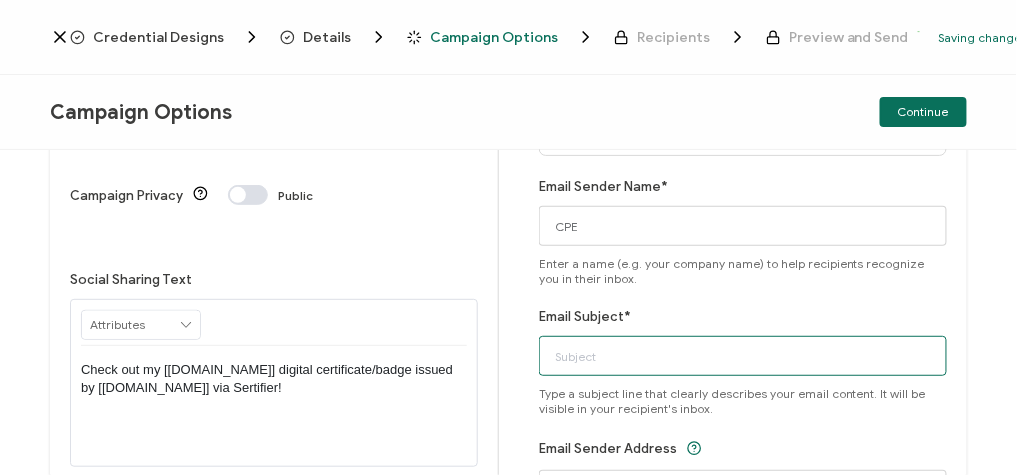 click on "Email Subject*" at bounding box center [743, 356] 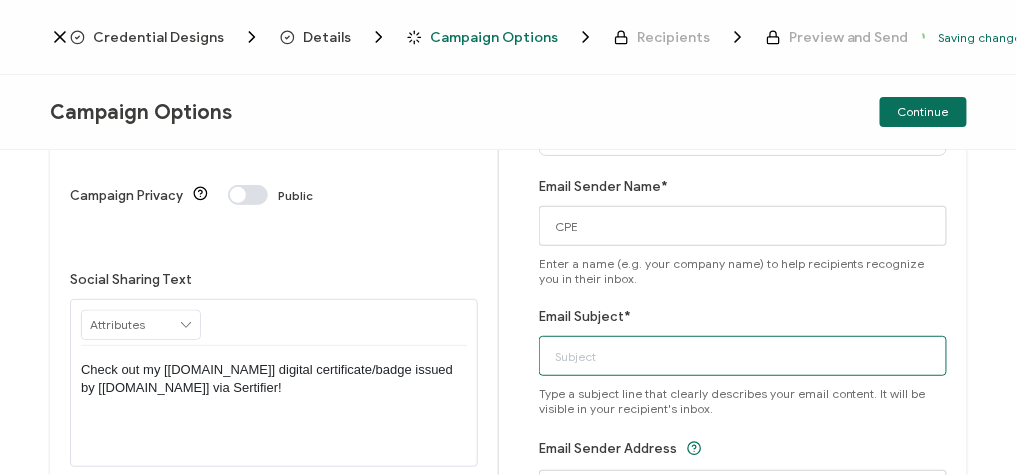 paste on "6-12-25_68466_NetFoundry Webinar" 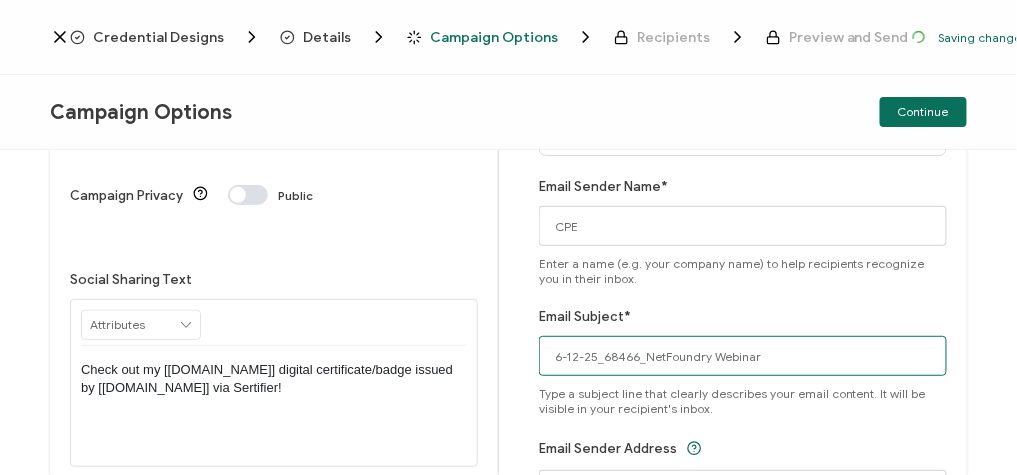 scroll, scrollTop: 354, scrollLeft: 0, axis: vertical 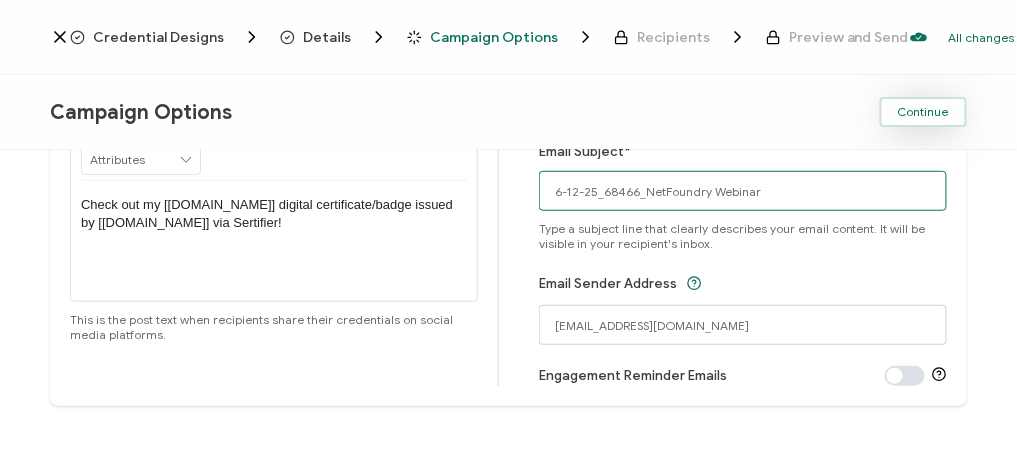 type on "6-12-25_68466_NetFoundry Webinar" 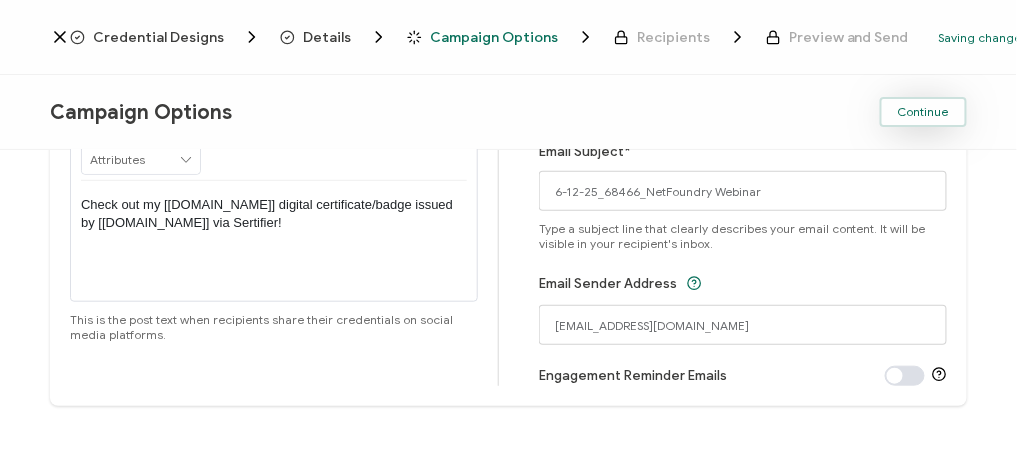 click on "Continue" at bounding box center [923, 112] 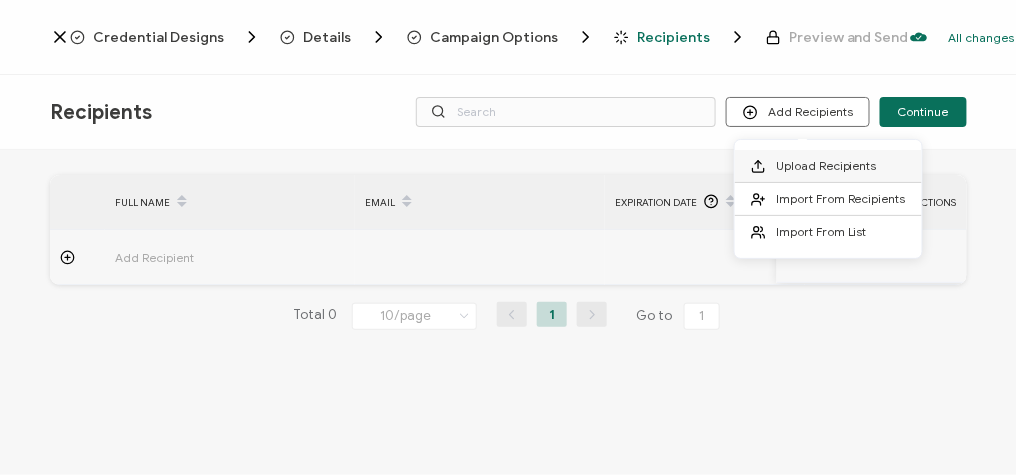 click on "Upload Recipients" at bounding box center [826, 165] 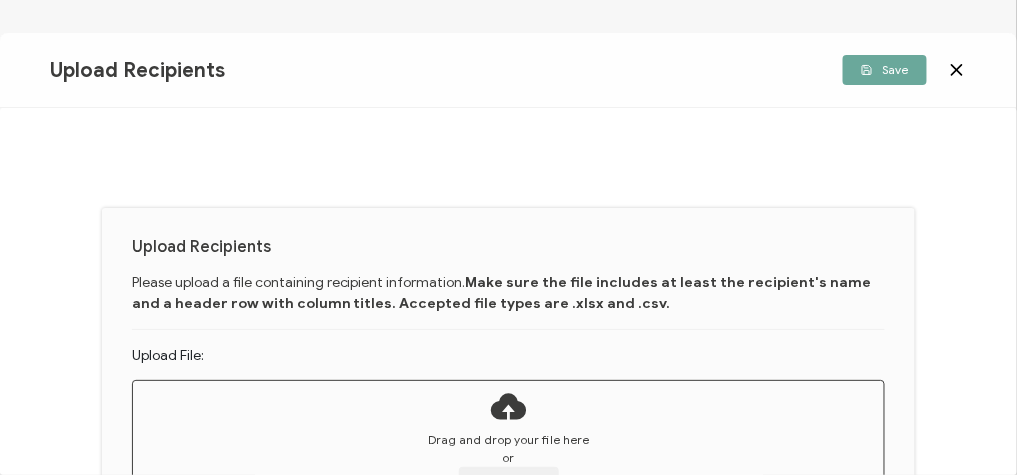 click at bounding box center (509, 406) 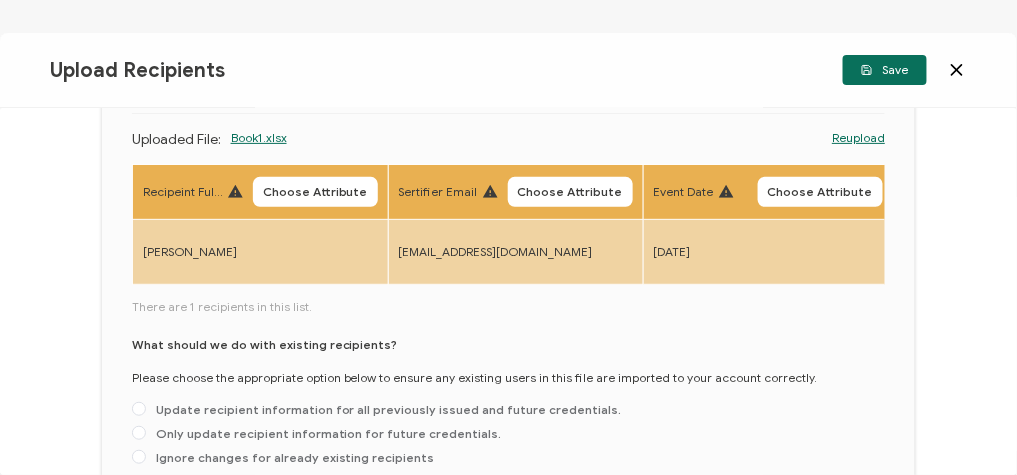 scroll, scrollTop: 166, scrollLeft: 0, axis: vertical 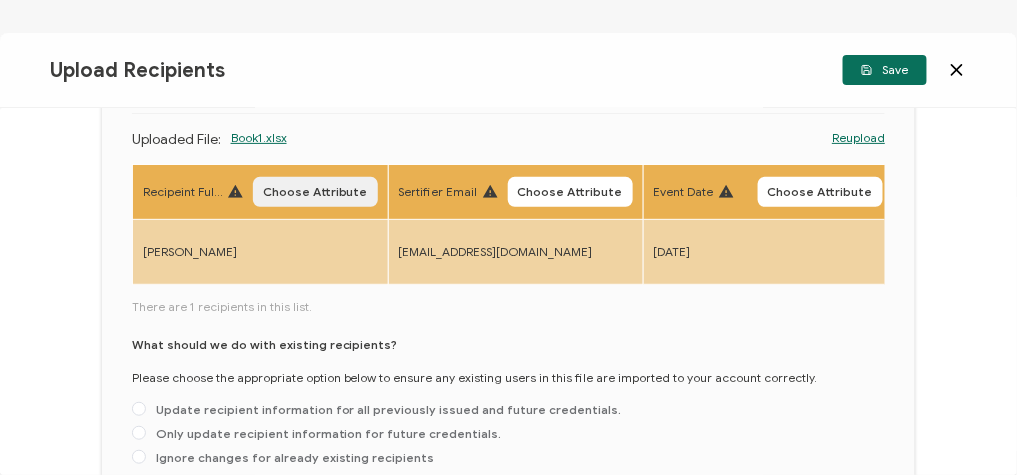 click on "Choose Attribute" at bounding box center (315, 192) 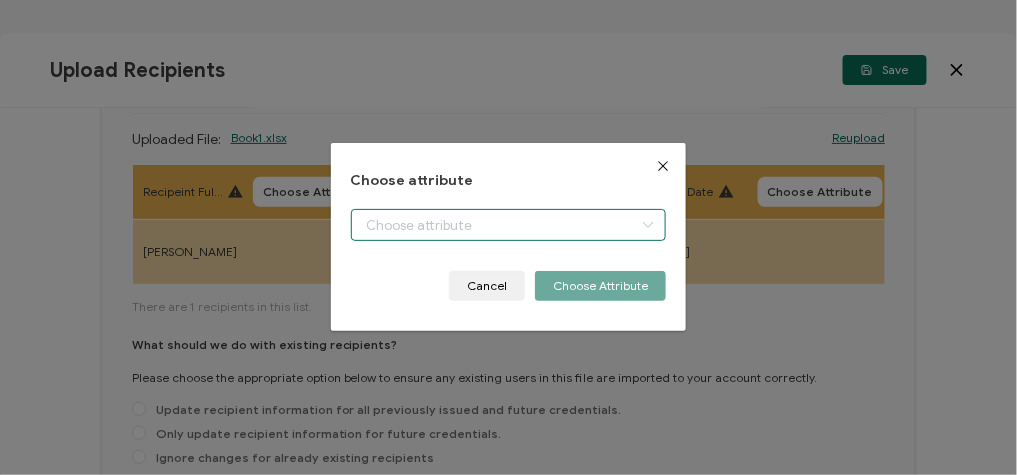 click at bounding box center (509, 225) 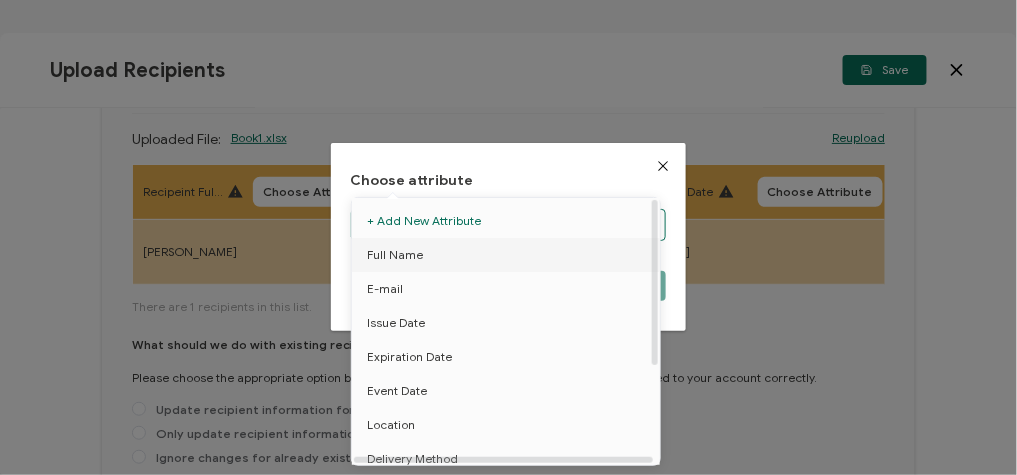 click on "Full Name" at bounding box center [509, 255] 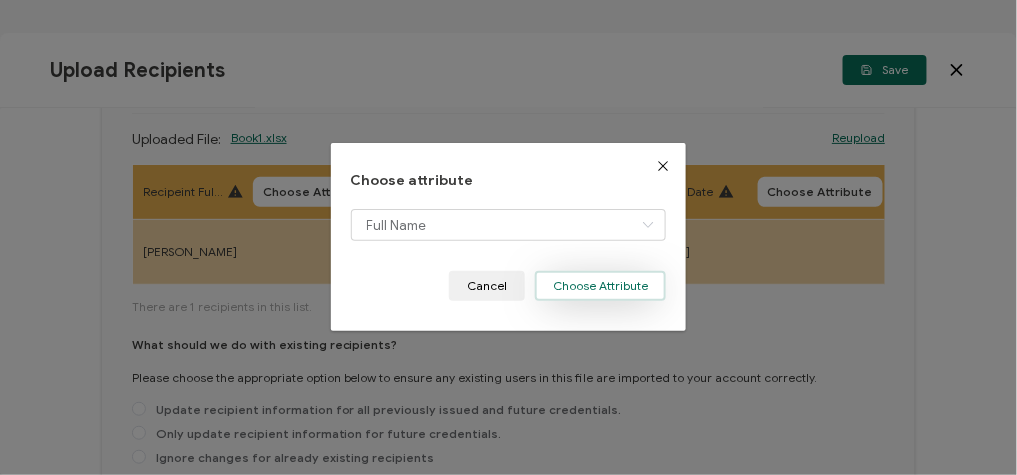 click on "Choose Attribute" at bounding box center (600, 286) 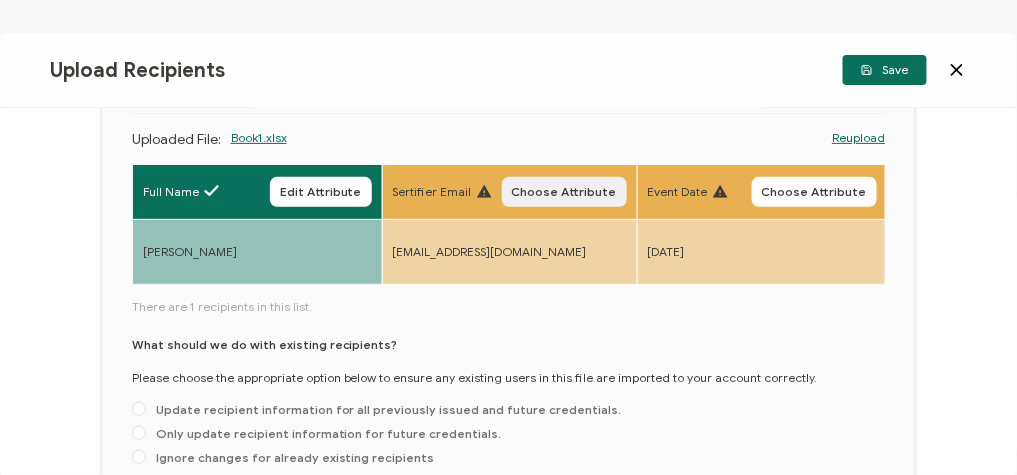 click on "Choose Attribute" at bounding box center (564, 192) 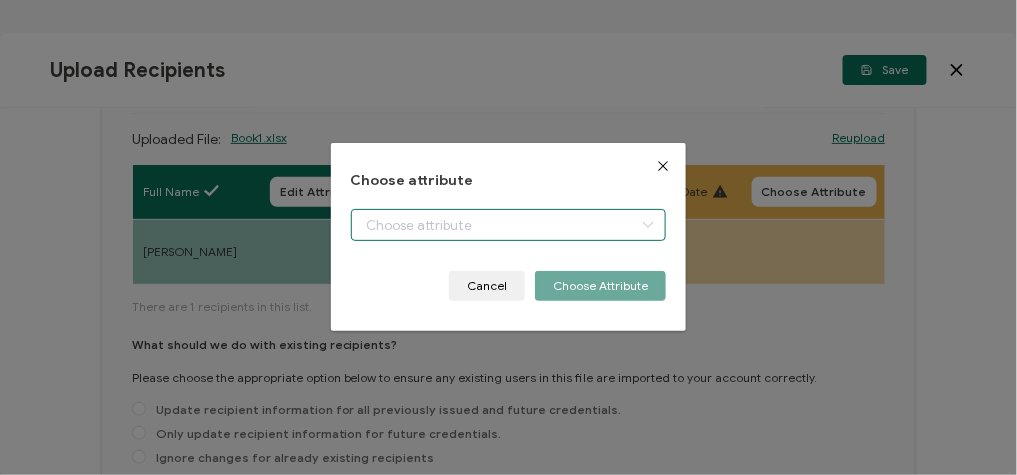 click at bounding box center (509, 225) 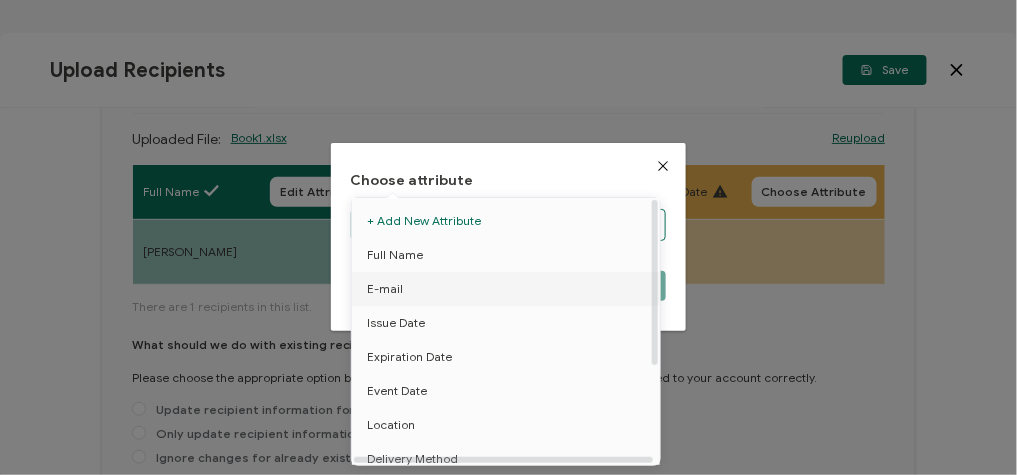 click on "E-mail" at bounding box center (385, 289) 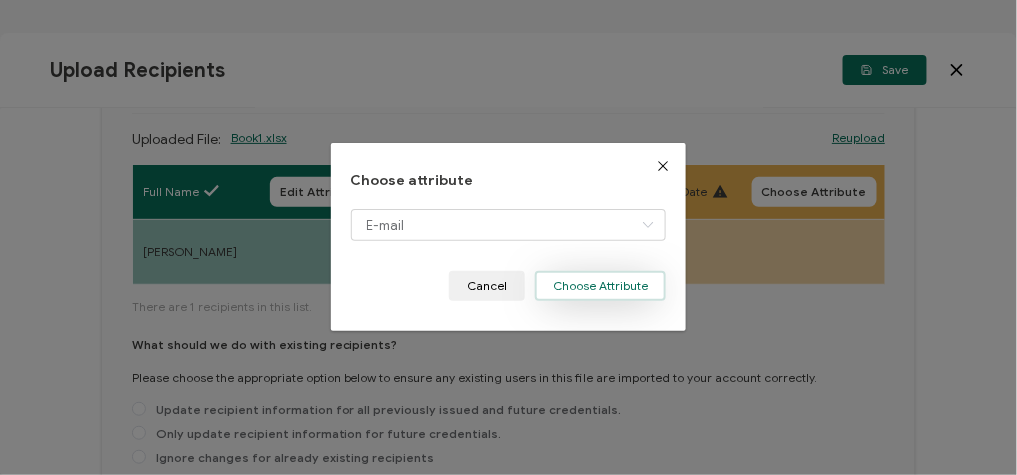 click on "Choose Attribute" at bounding box center [600, 286] 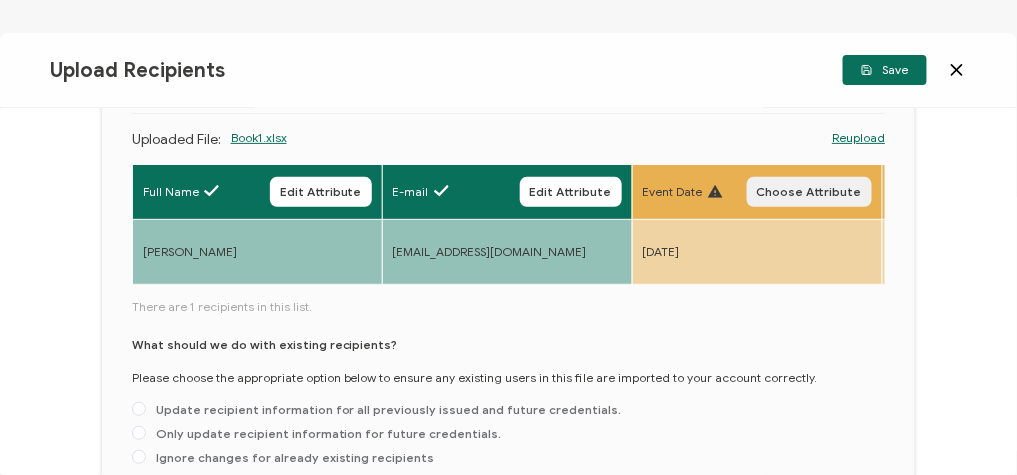 click on "Choose Attribute" at bounding box center (809, 192) 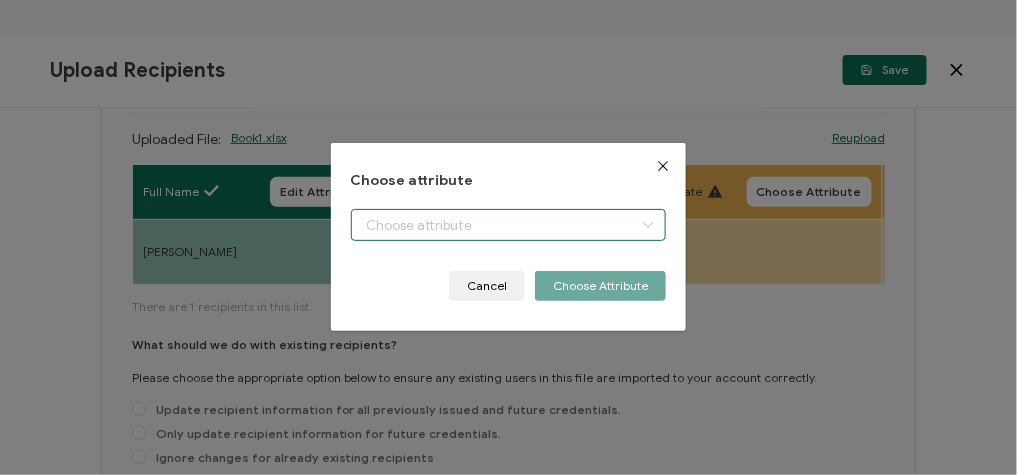 click at bounding box center (509, 225) 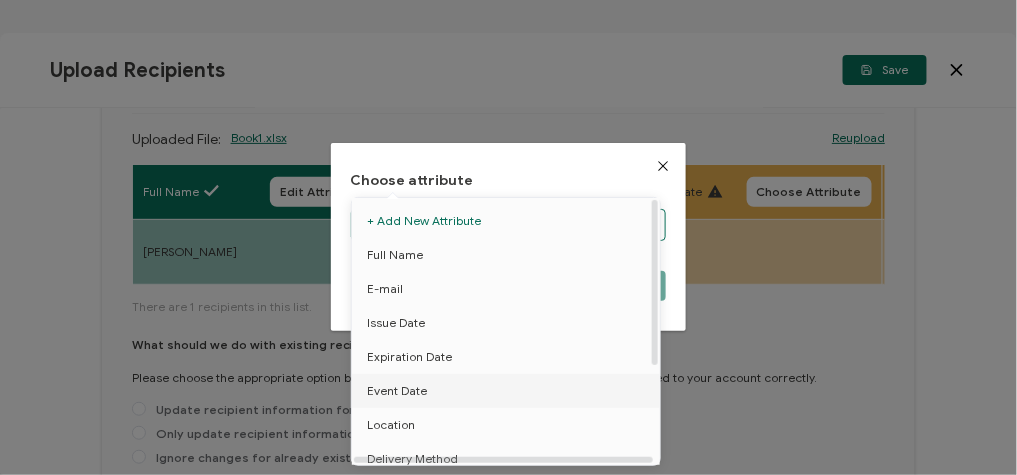 click on "Event Date" at bounding box center [509, 391] 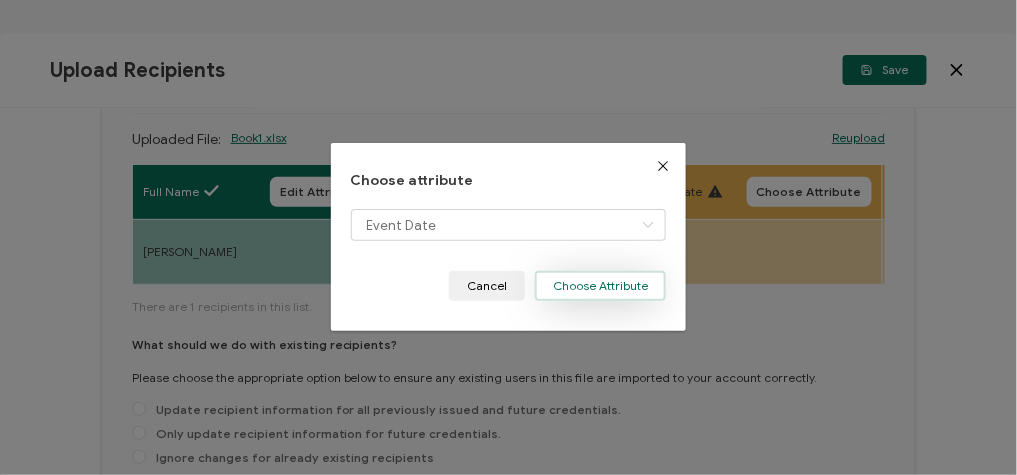 click on "Choose Attribute" at bounding box center (600, 286) 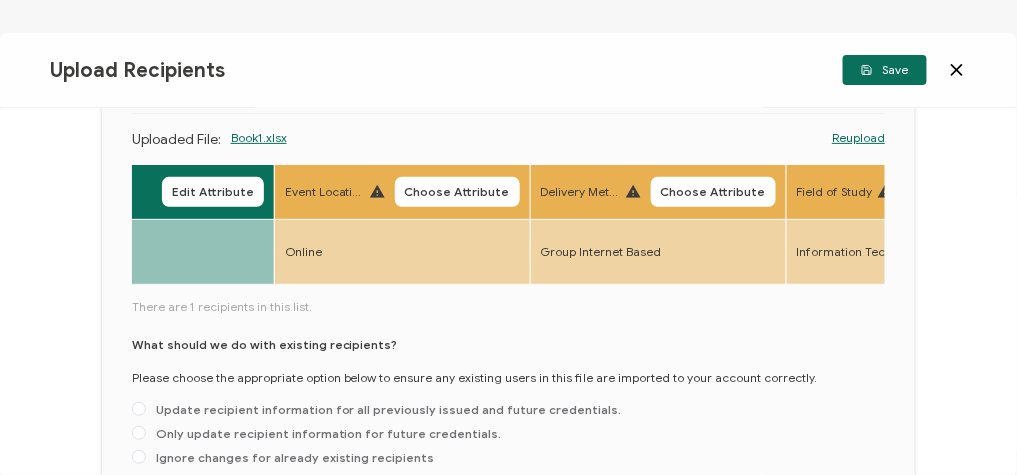 scroll, scrollTop: 0, scrollLeft: 611, axis: horizontal 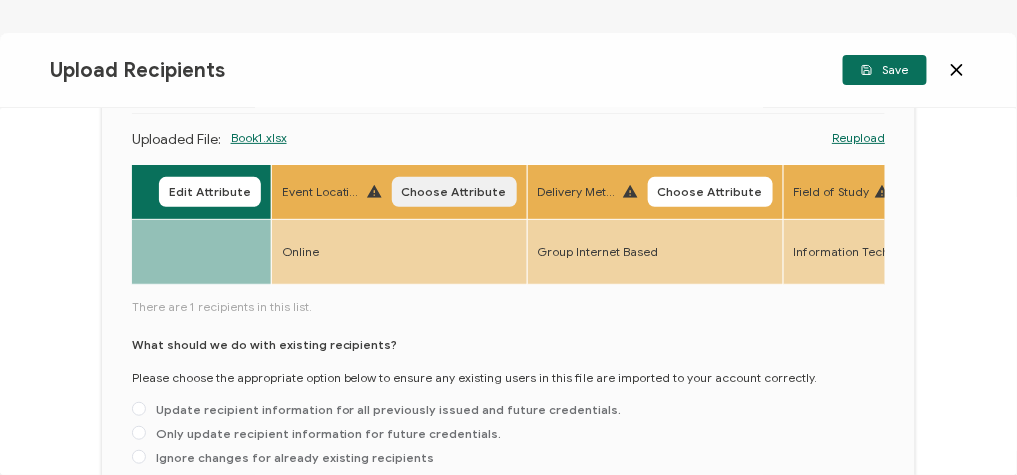click on "Choose Attribute" at bounding box center (454, 192) 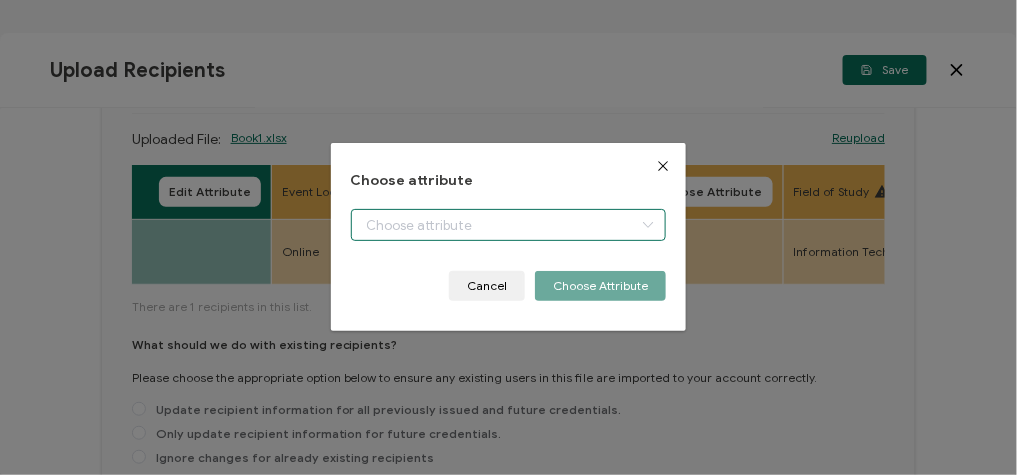click at bounding box center (509, 225) 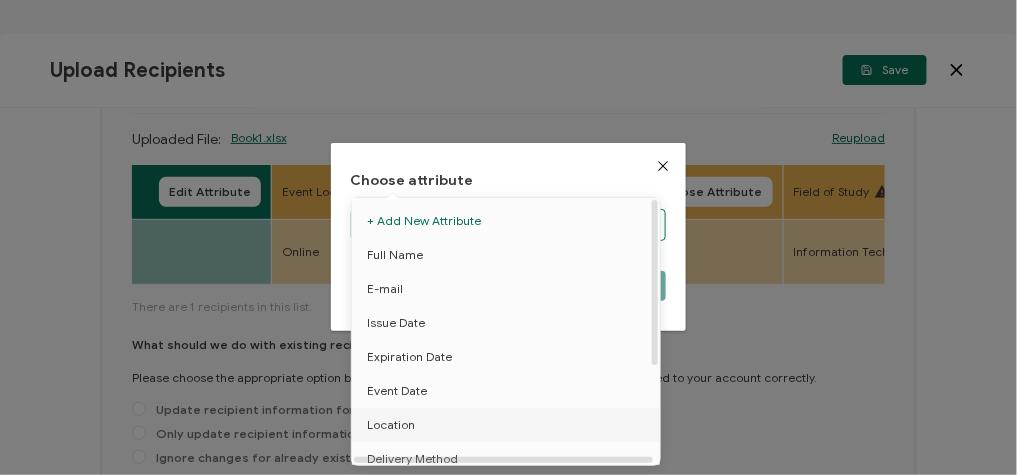 click on "Location" at bounding box center [509, 425] 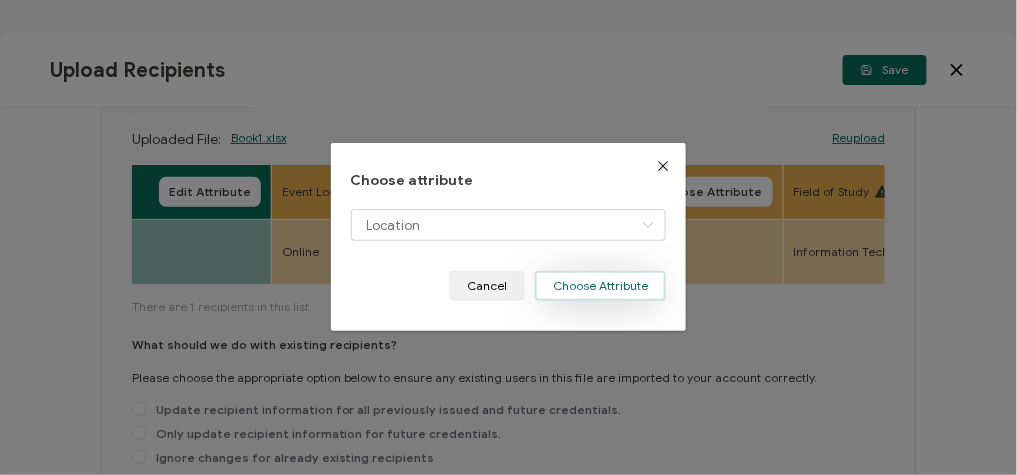 click on "Choose Attribute" at bounding box center [600, 286] 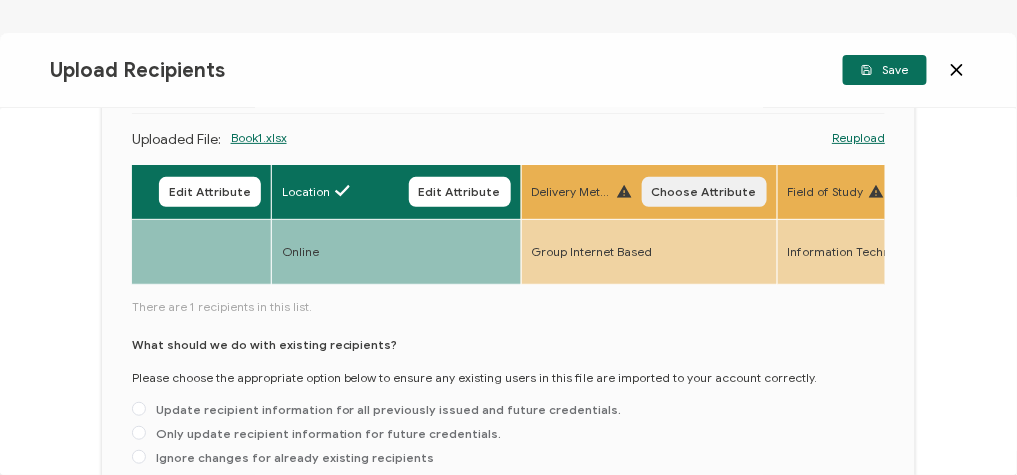 click on "Choose Attribute" at bounding box center (704, 192) 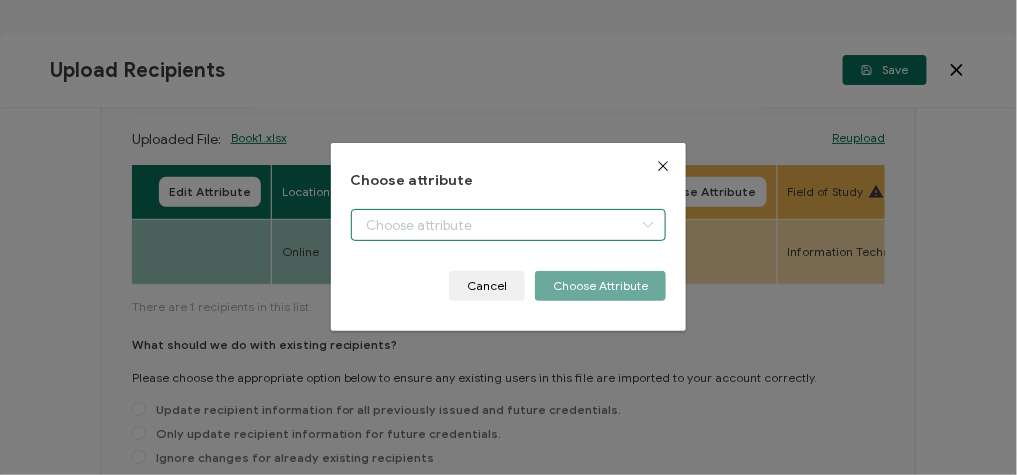 click at bounding box center (509, 225) 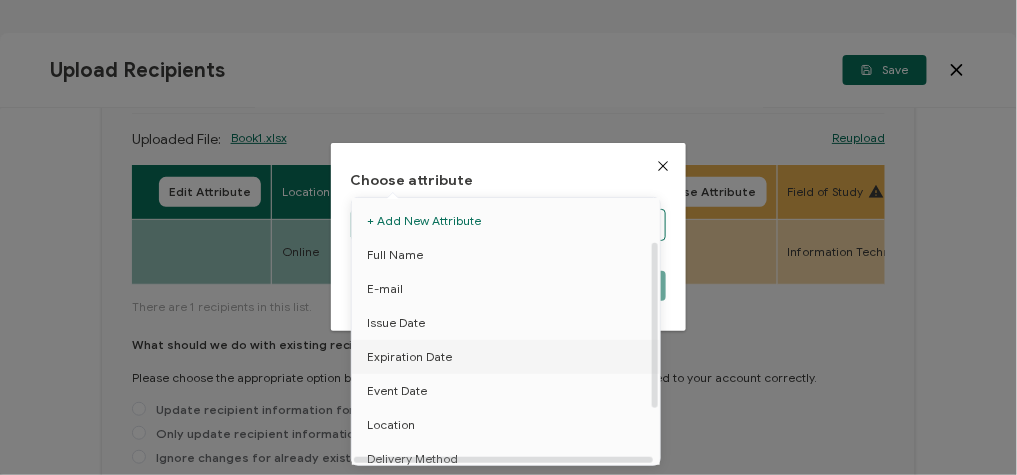 scroll, scrollTop: 102, scrollLeft: 0, axis: vertical 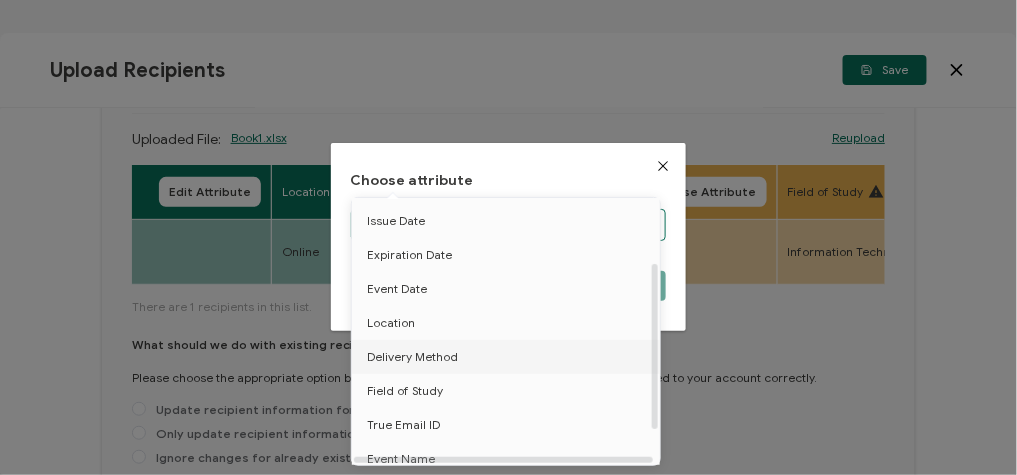 click on "Delivery Method" at bounding box center [509, 357] 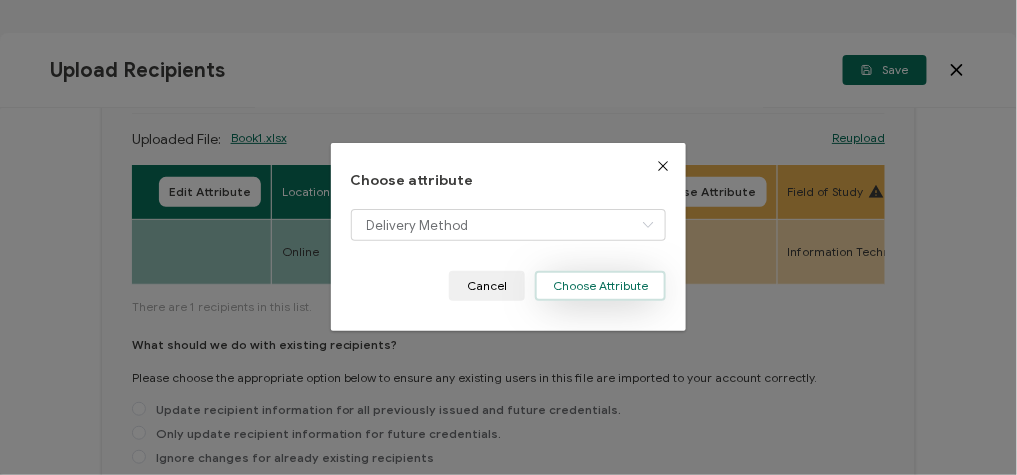 click on "Choose Attribute" at bounding box center [600, 286] 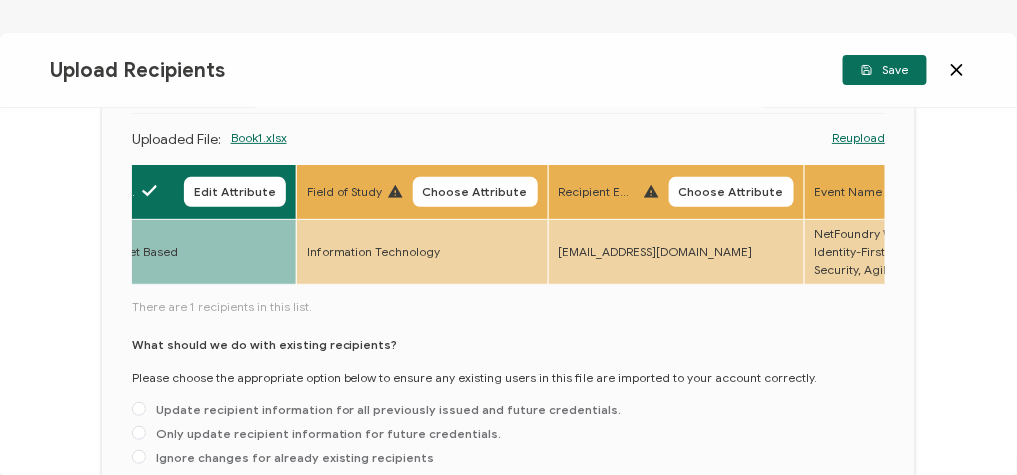 scroll, scrollTop: 0, scrollLeft: 1123, axis: horizontal 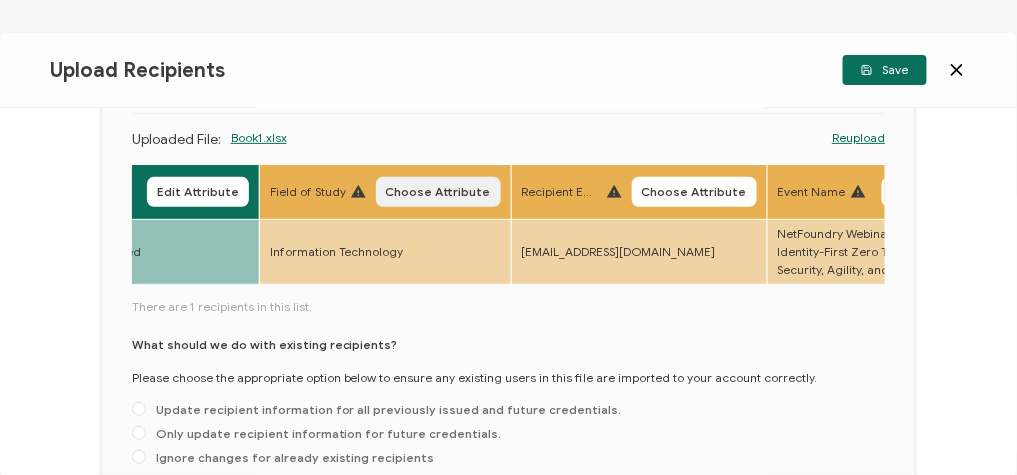 click on "Choose Attribute" at bounding box center [438, 192] 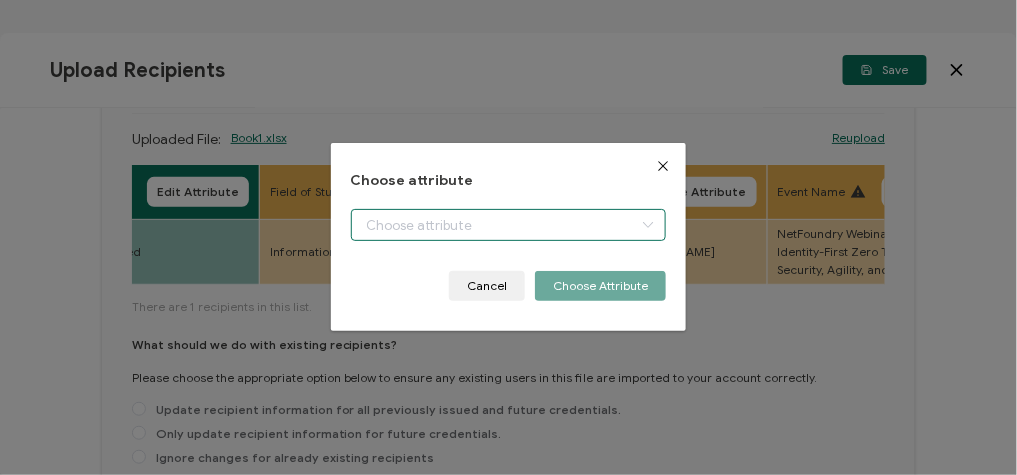 click at bounding box center (509, 225) 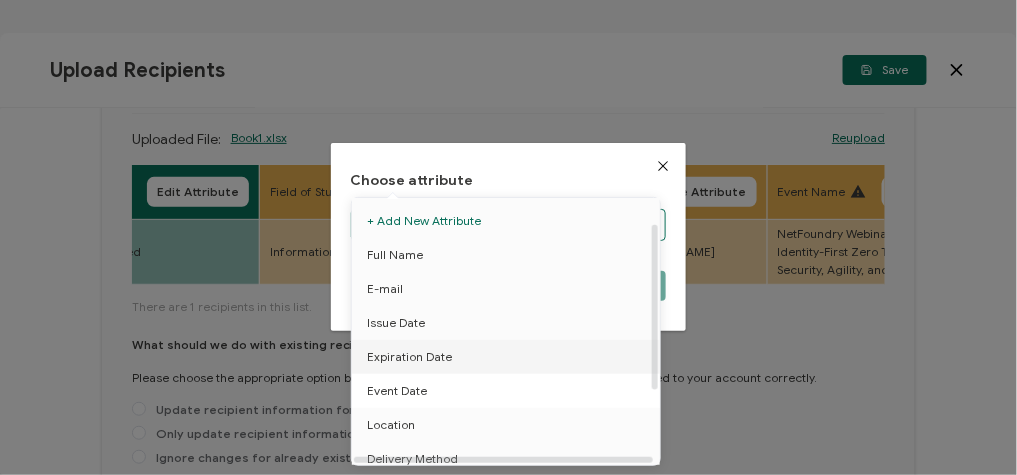 scroll, scrollTop: 92, scrollLeft: 0, axis: vertical 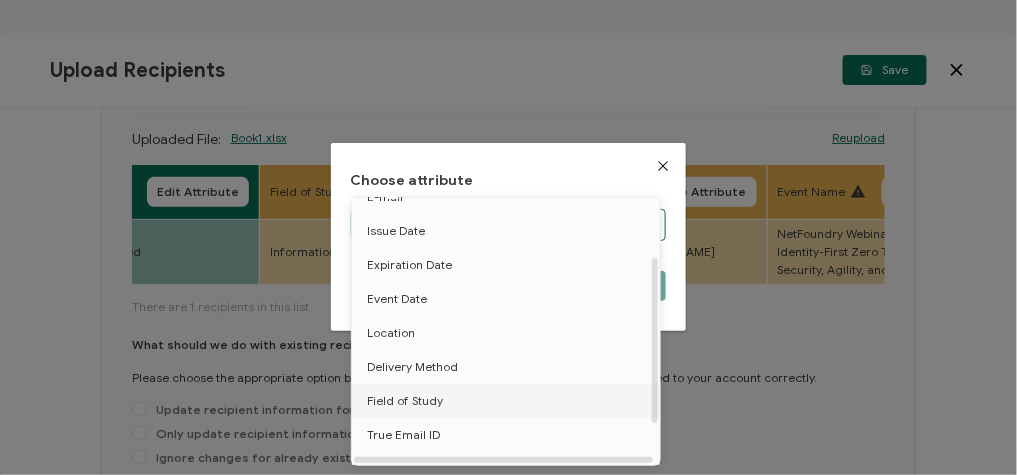 click on "Field of Study" at bounding box center [405, 401] 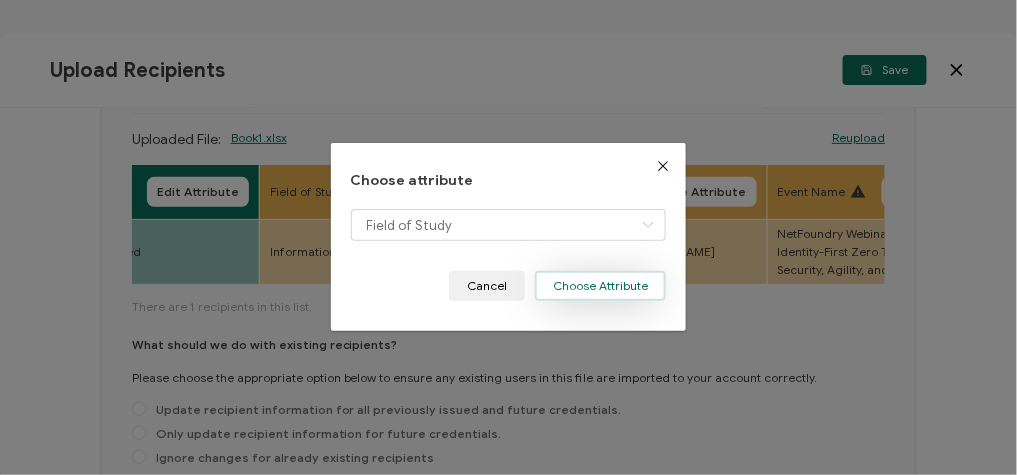 click on "Choose Attribute" at bounding box center [600, 286] 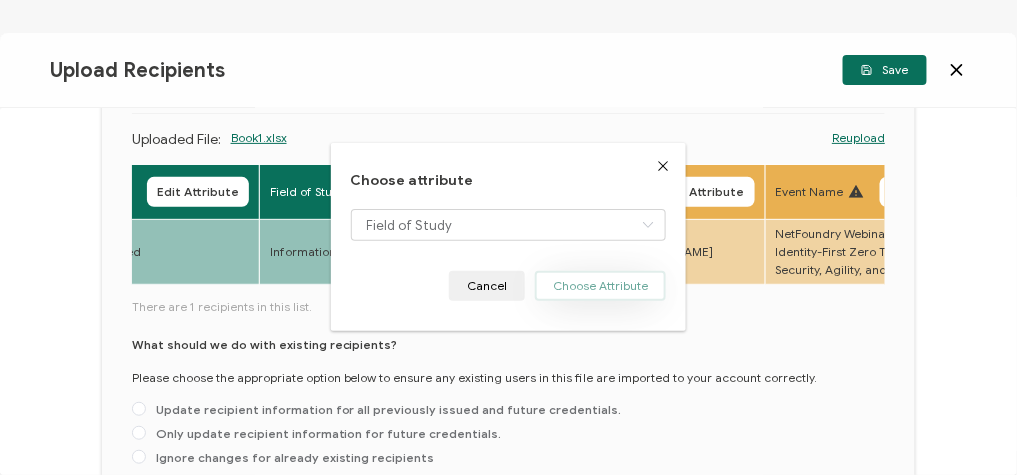 type 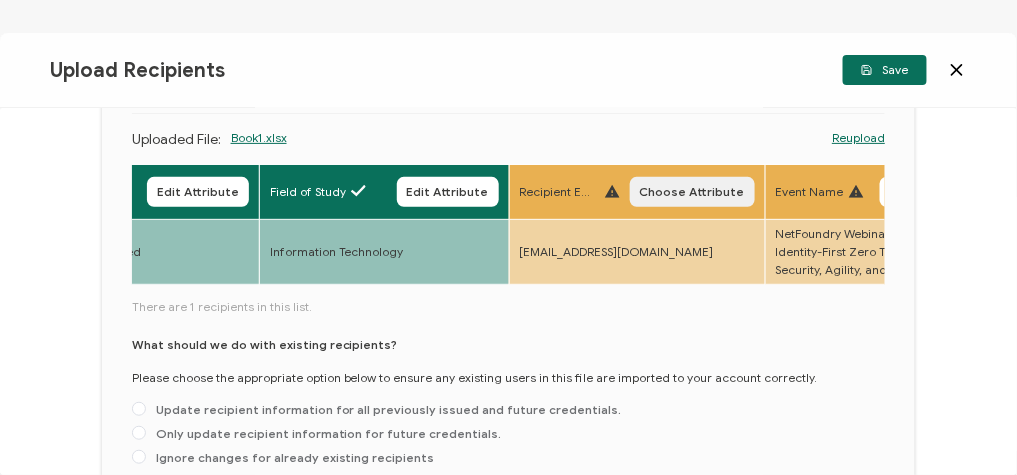 click on "Choose Attribute" at bounding box center [692, 192] 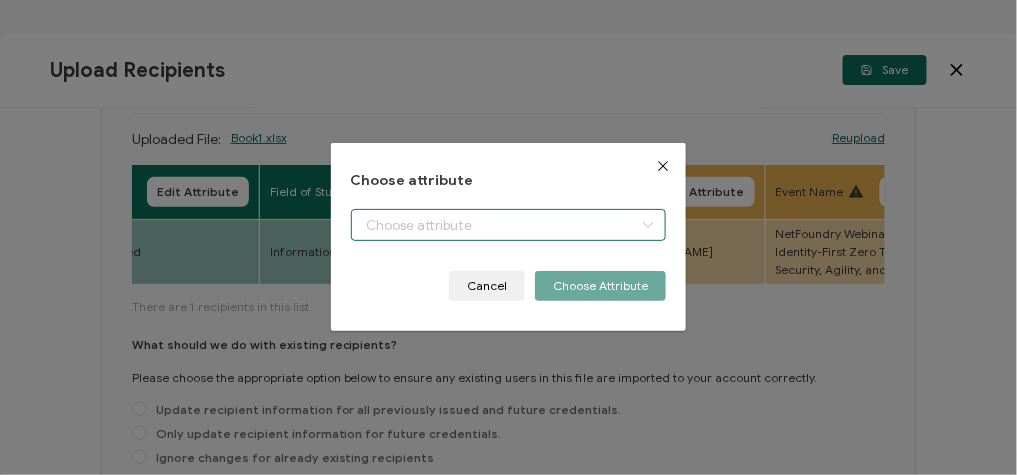 click at bounding box center (509, 225) 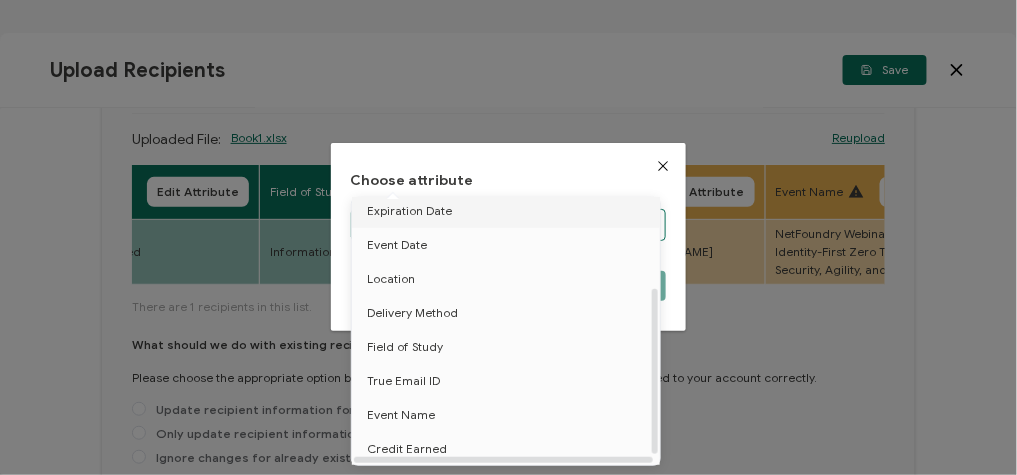 scroll, scrollTop: 148, scrollLeft: 0, axis: vertical 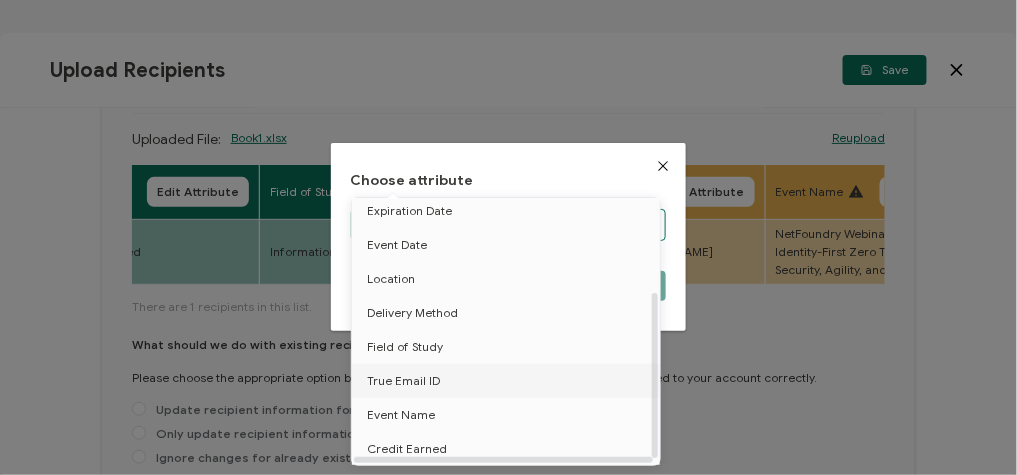 click on "True Email ID" at bounding box center [403, 381] 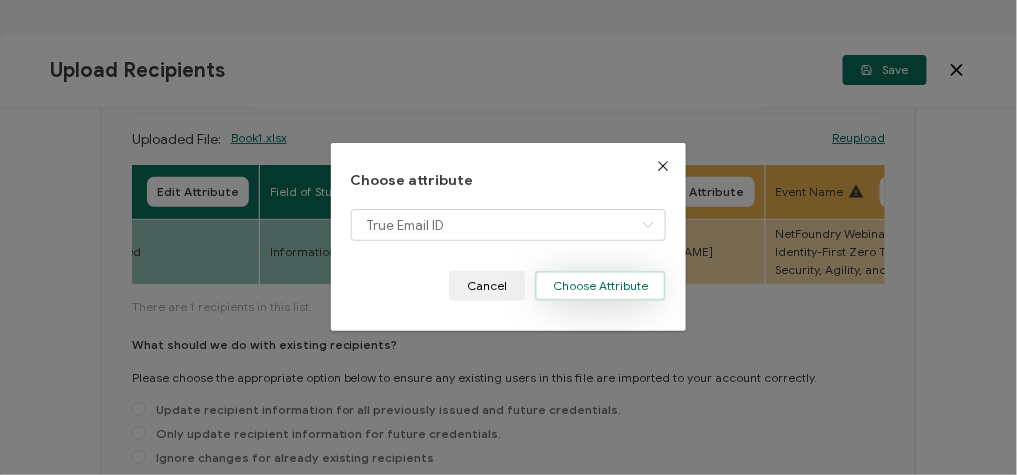 click on "Choose Attribute" at bounding box center (600, 286) 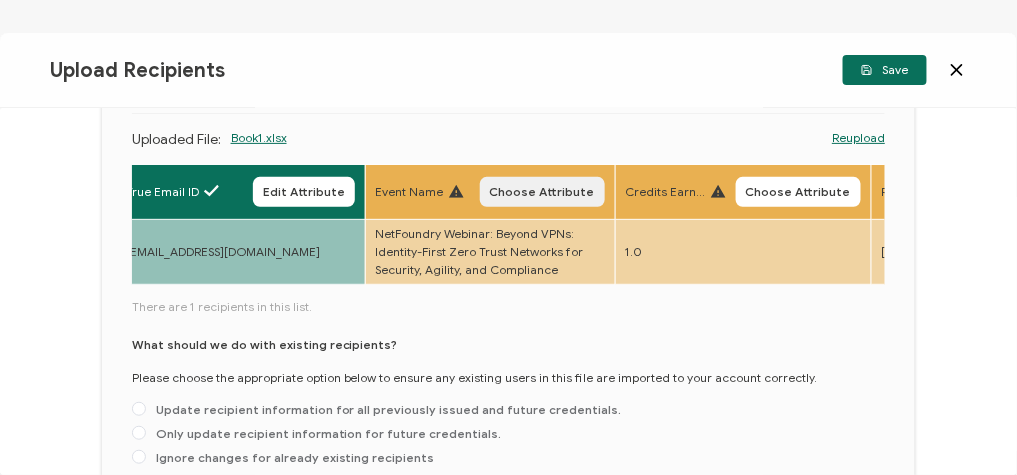 scroll, scrollTop: 0, scrollLeft: 1518, axis: horizontal 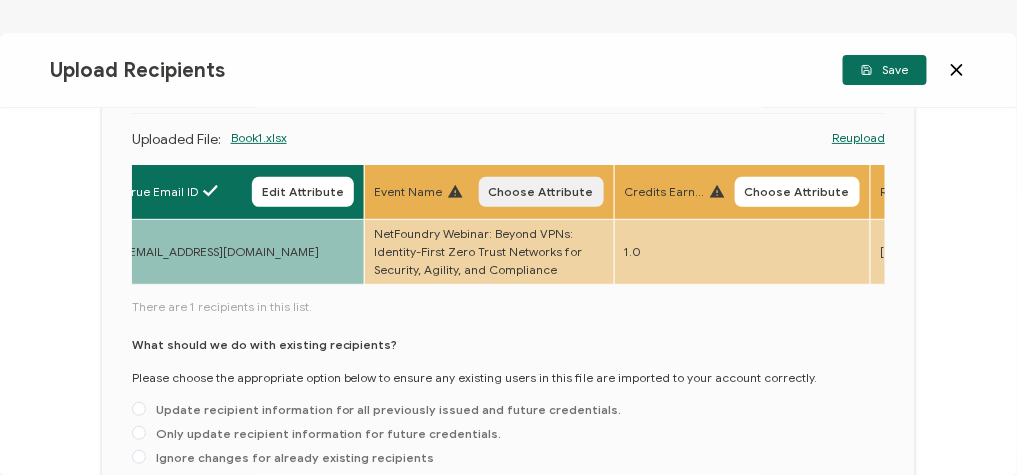 click on "Choose Attribute" at bounding box center (541, 192) 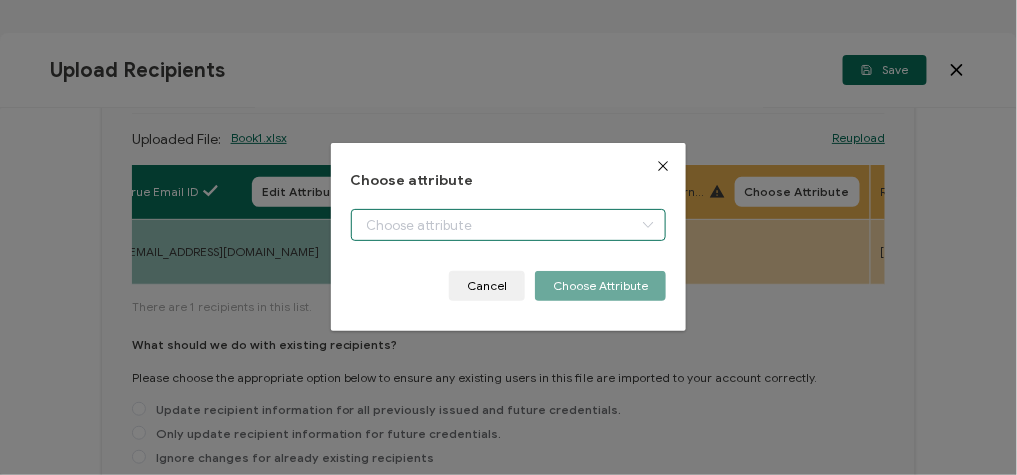click at bounding box center [509, 225] 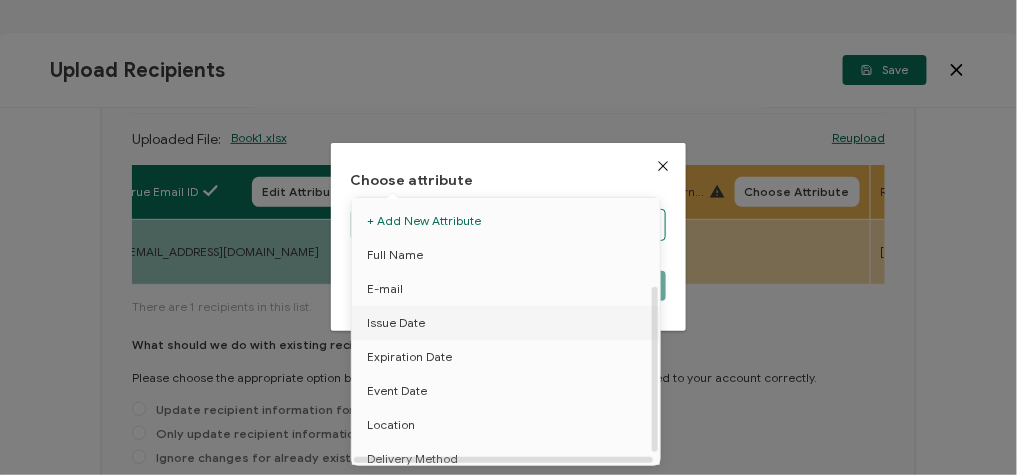 scroll, scrollTop: 140, scrollLeft: 0, axis: vertical 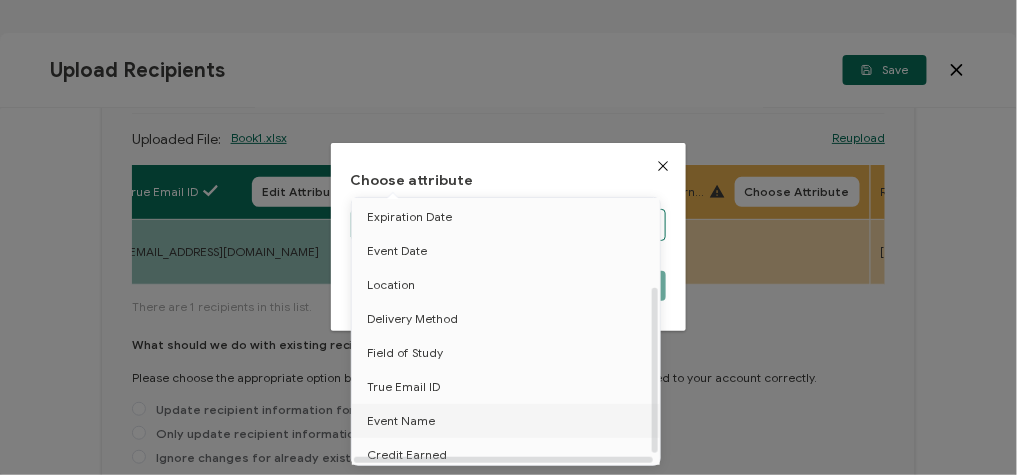 click on "Event Name" at bounding box center (401, 421) 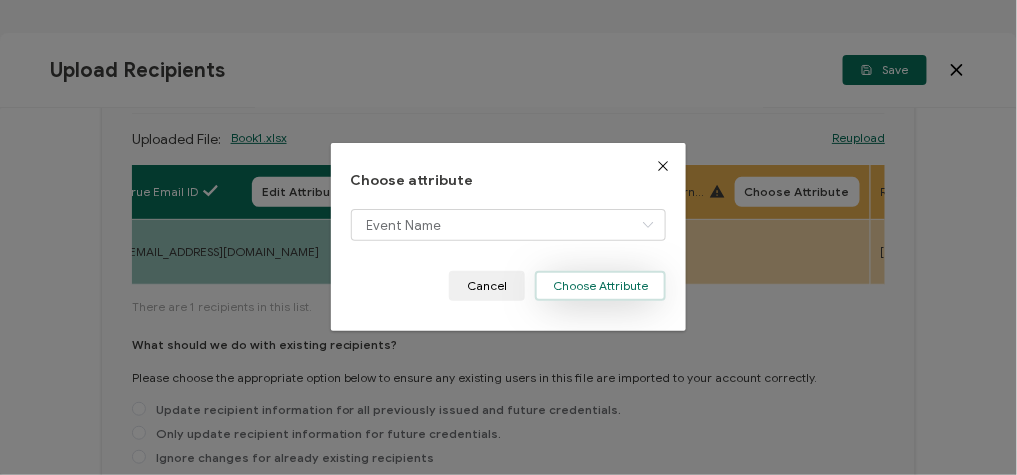 click on "Choose Attribute" at bounding box center (600, 286) 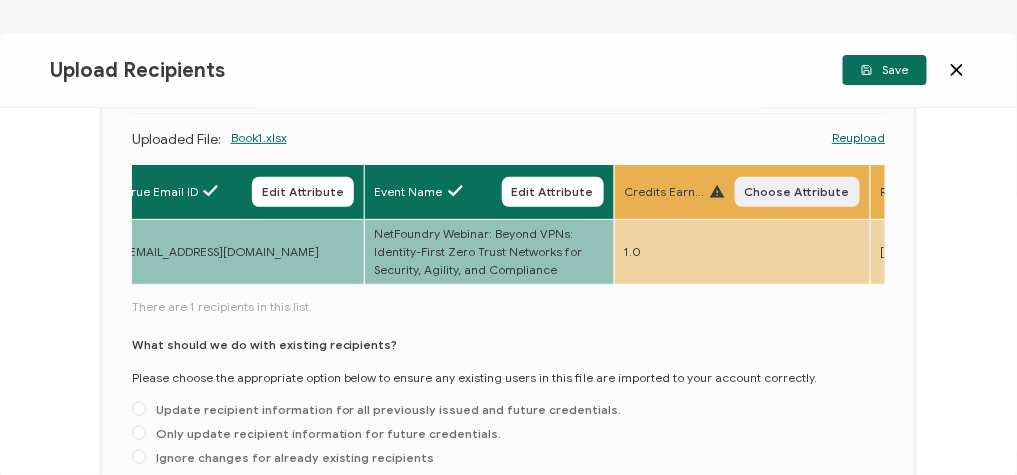 click on "Choose Attribute" at bounding box center [797, 192] 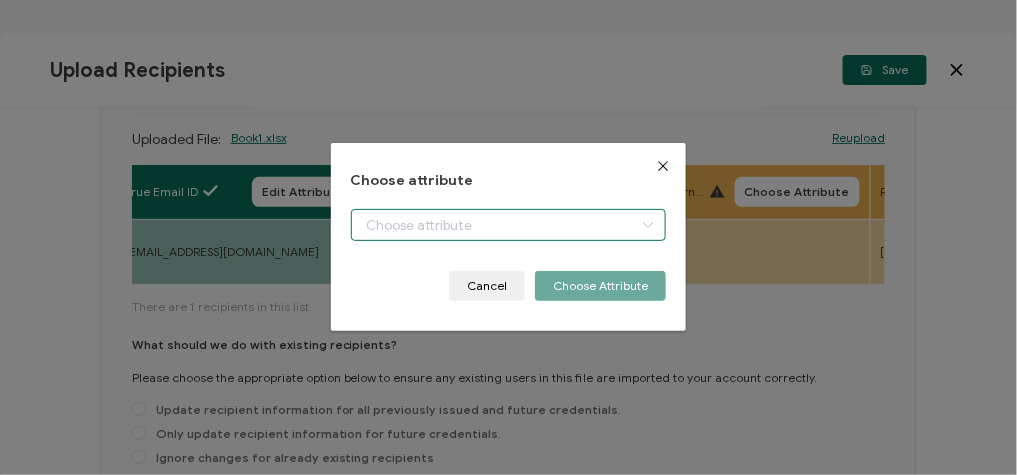 click at bounding box center [509, 225] 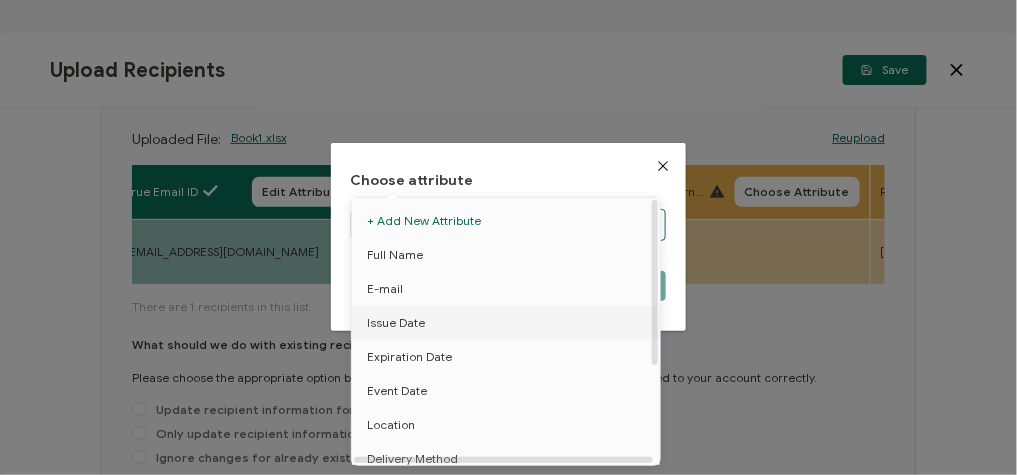 scroll, scrollTop: 155, scrollLeft: 0, axis: vertical 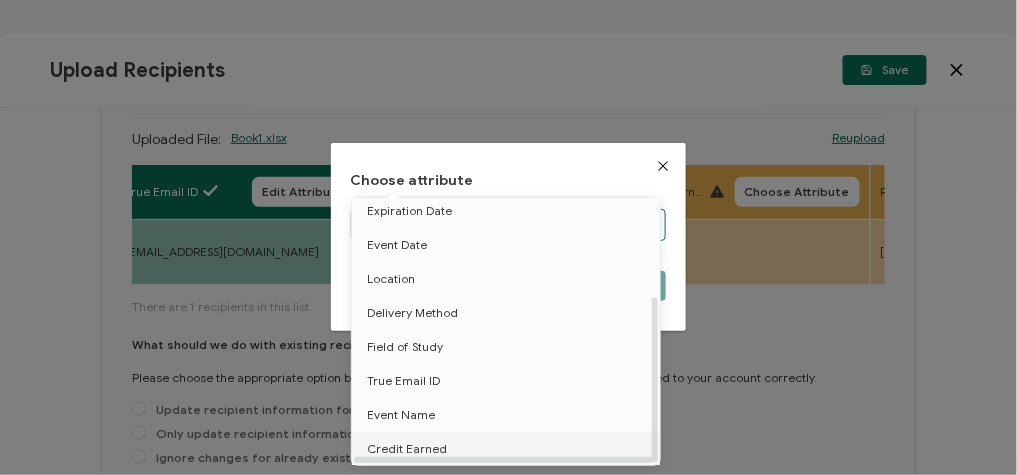 click on "Credit Earned" at bounding box center [407, 449] 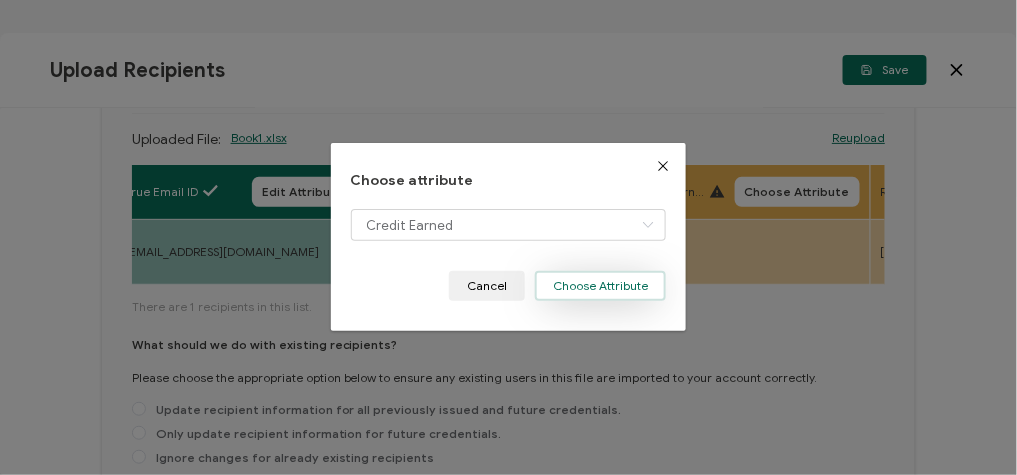 click on "Choose Attribute" at bounding box center [600, 286] 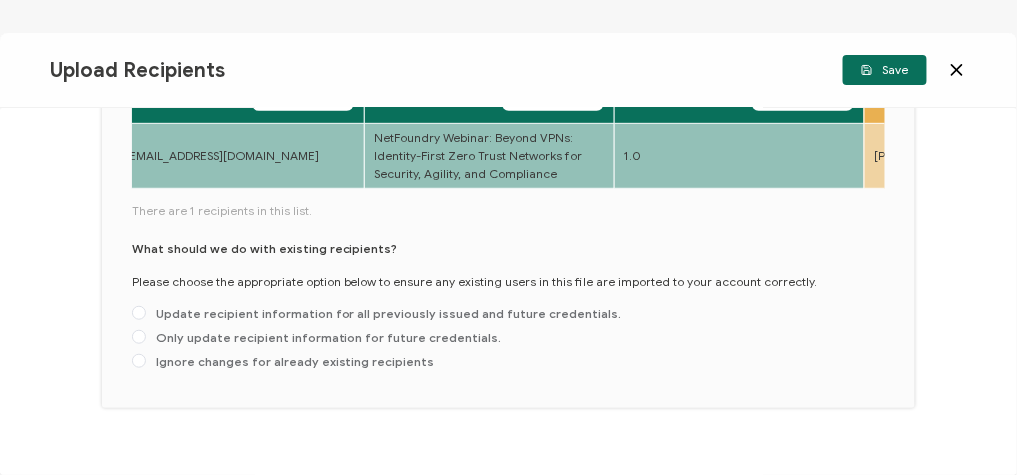 scroll, scrollTop: 262, scrollLeft: 0, axis: vertical 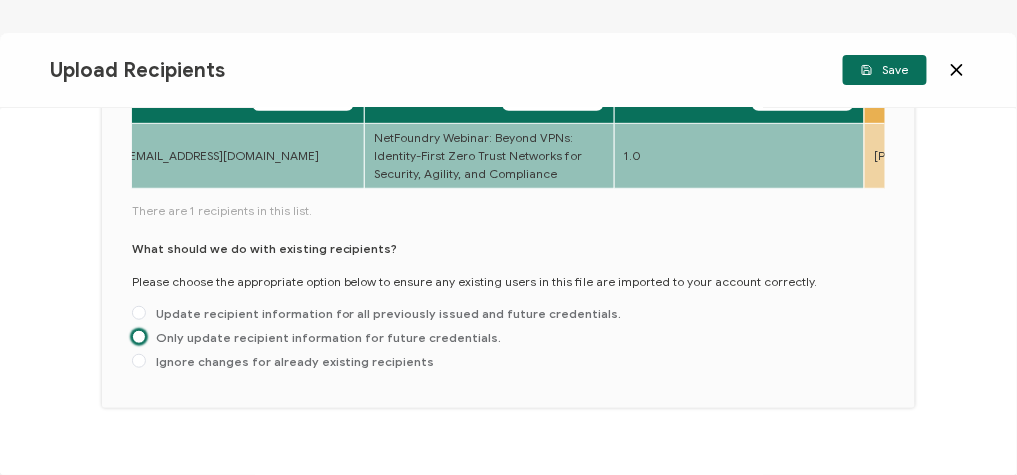 click at bounding box center [139, 337] 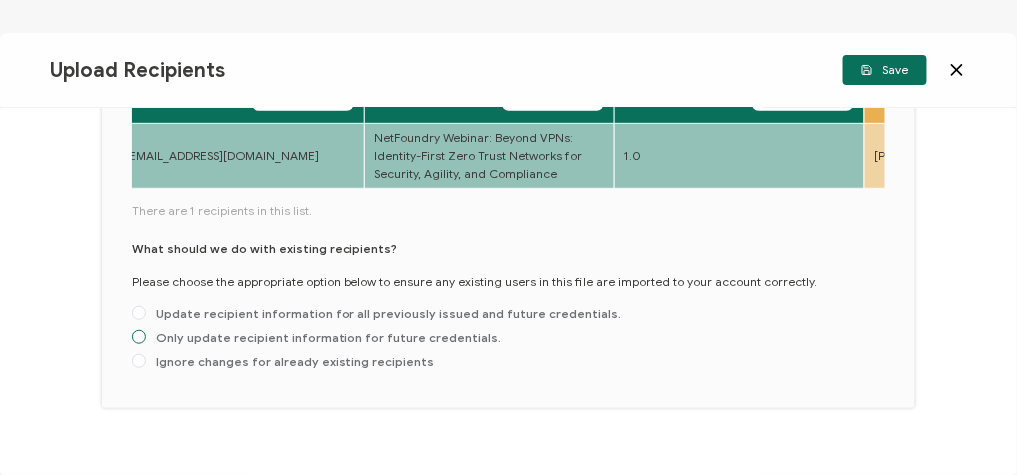 click on "Only update recipient information for future credentials." at bounding box center [139, 338] 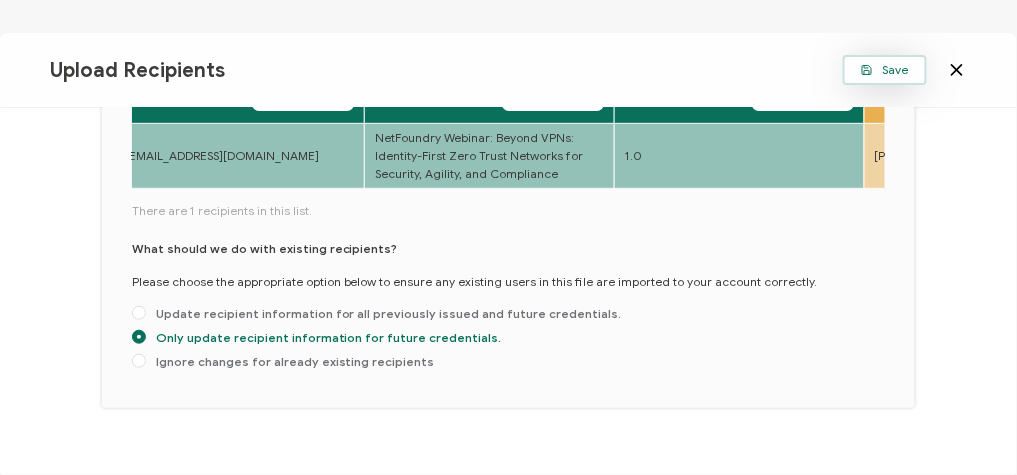 click on "Save" at bounding box center (885, 70) 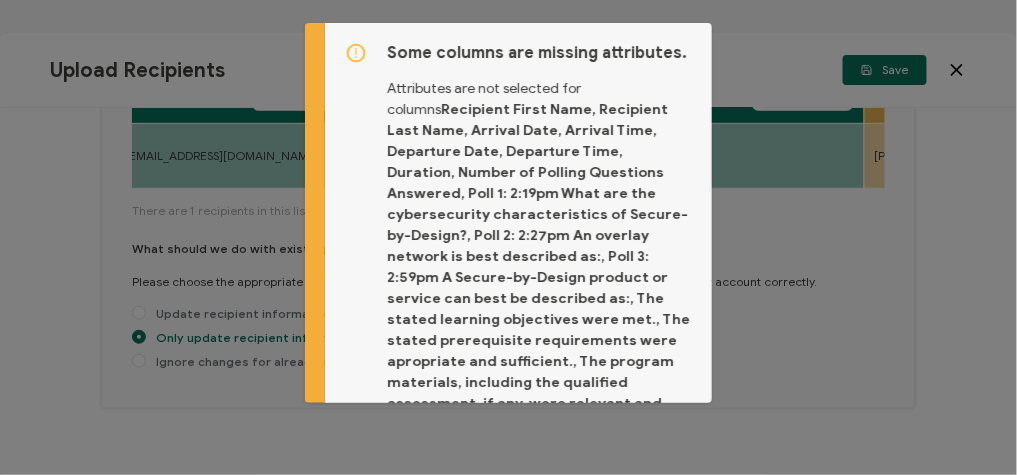 scroll, scrollTop: 205, scrollLeft: 0, axis: vertical 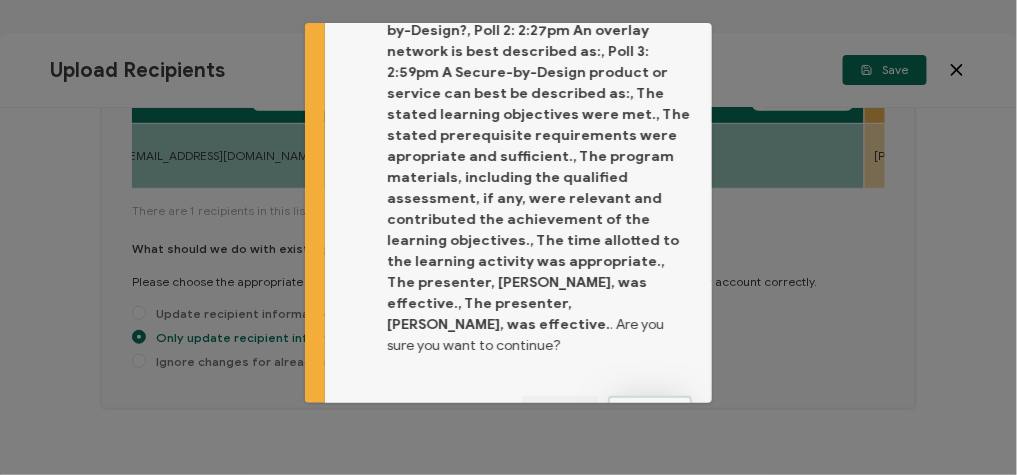 click on "Proceed" at bounding box center [650, 411] 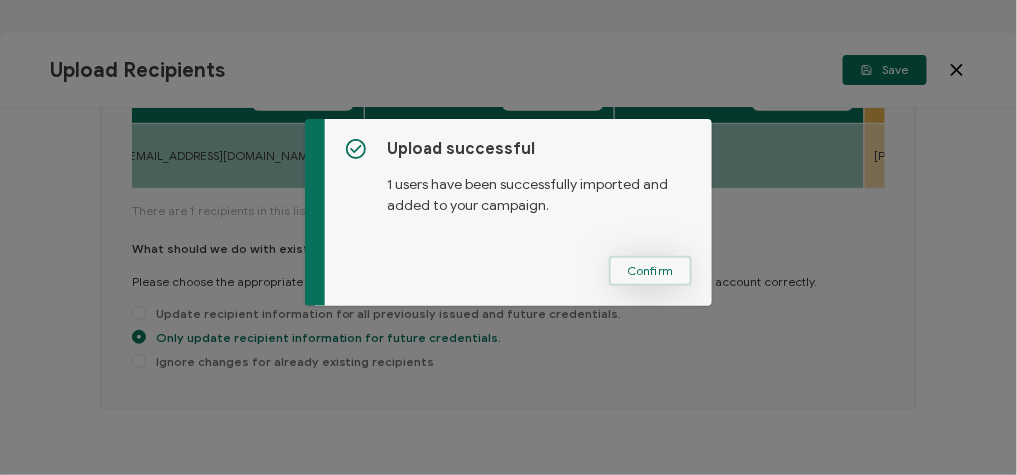 click on "Confirm" at bounding box center (650, 271) 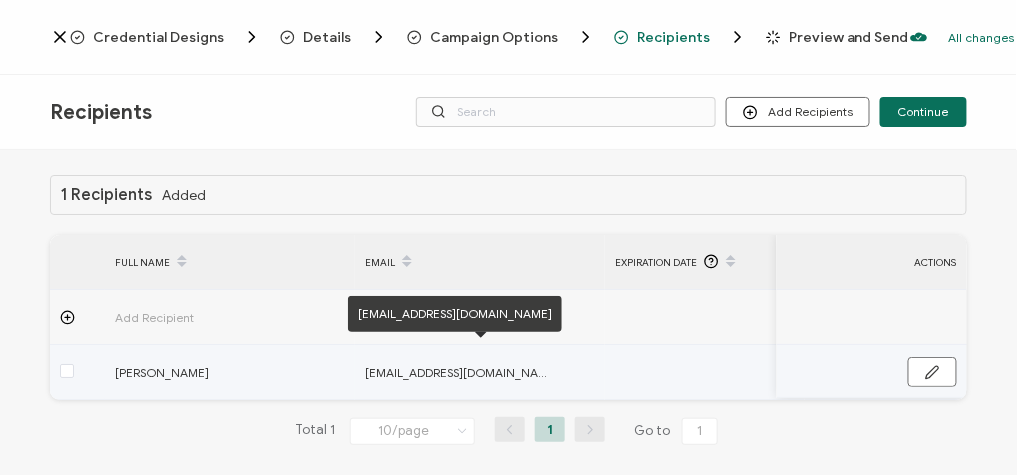 scroll, scrollTop: 14, scrollLeft: 0, axis: vertical 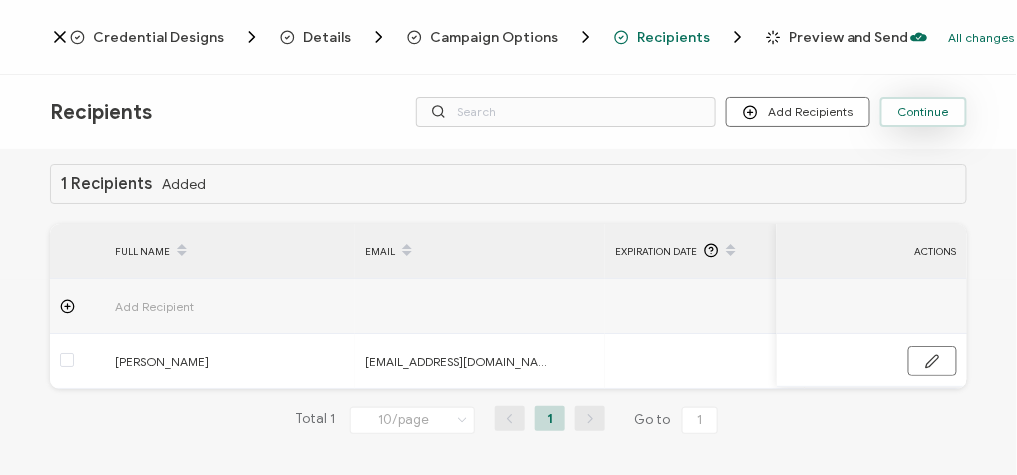 click on "Continue" at bounding box center (923, 112) 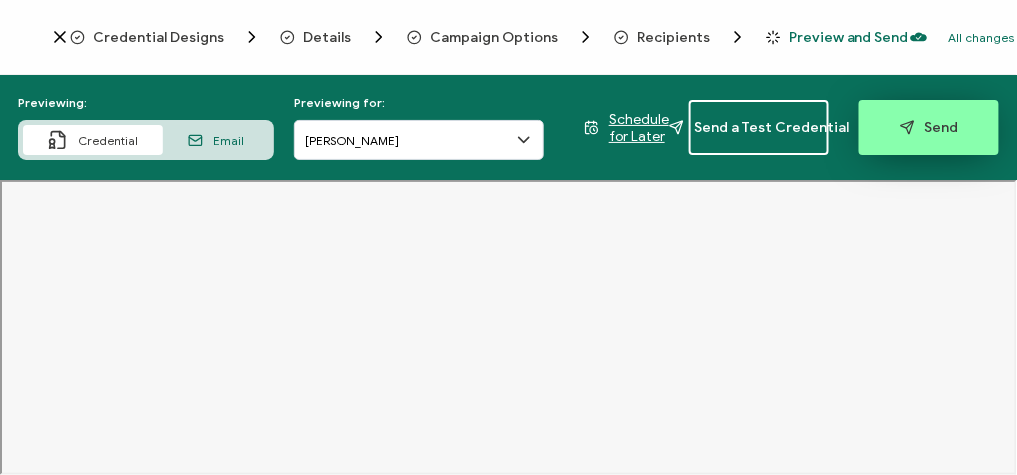 click on "Send" at bounding box center [929, 127] 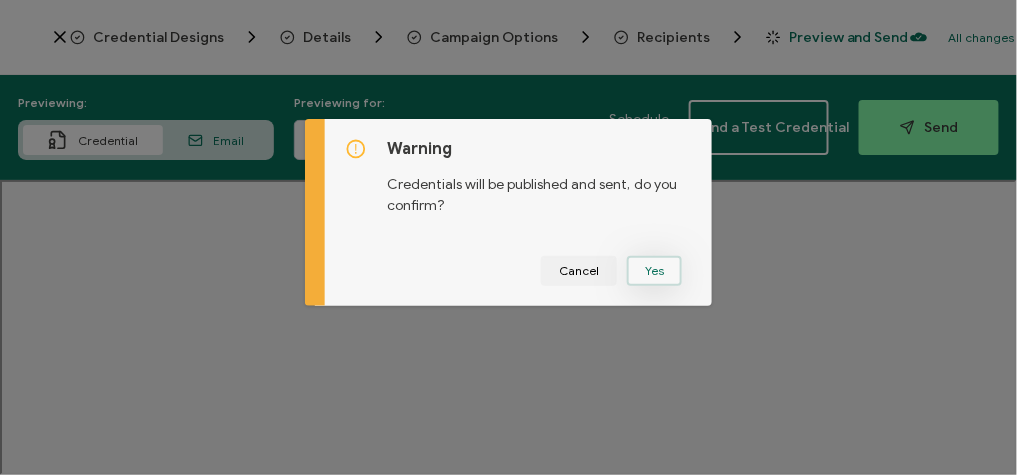 click on "Yes" at bounding box center (654, 271) 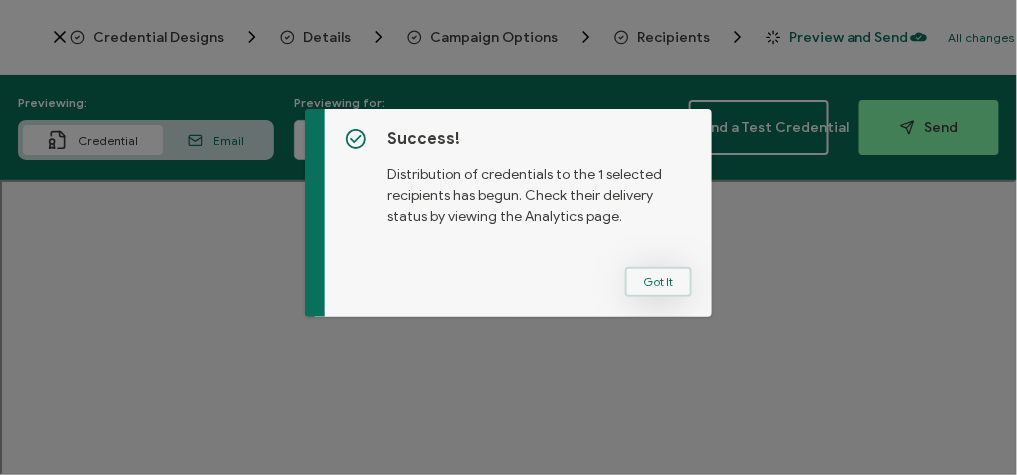 click on "Got It" at bounding box center [658, 282] 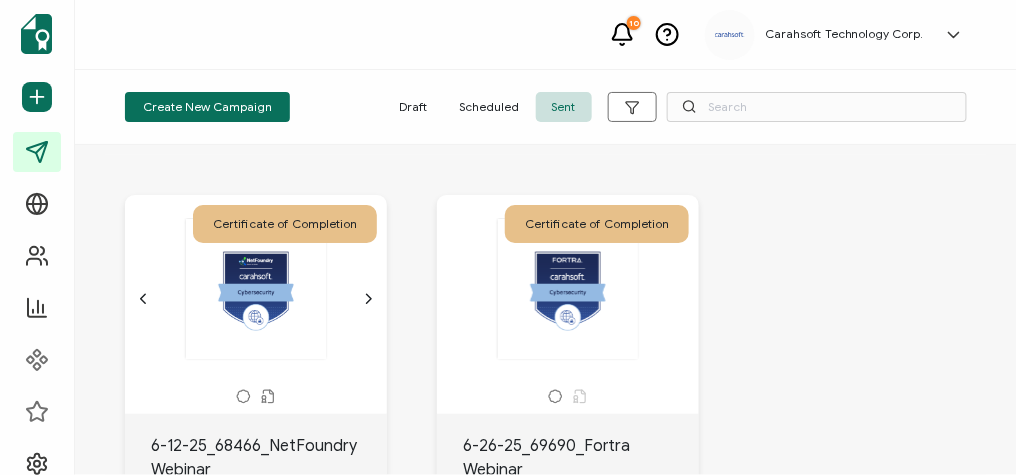 scroll, scrollTop: 241, scrollLeft: 0, axis: vertical 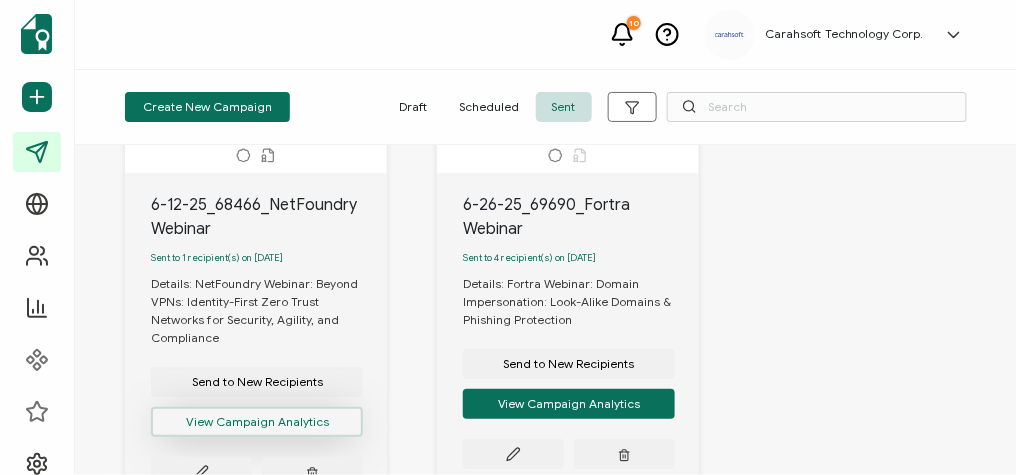 click on "View Campaign Analytics" at bounding box center [257, 422] 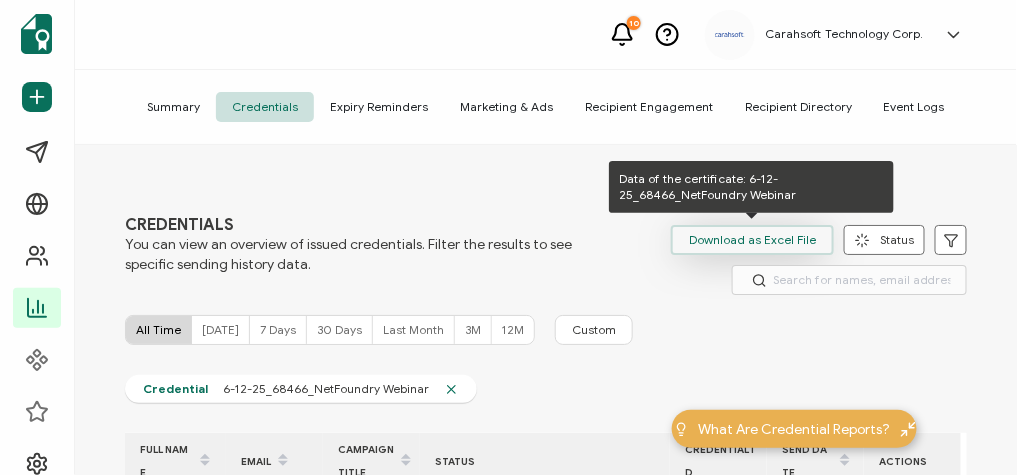 click on "Download as Excel File" at bounding box center (752, 240) 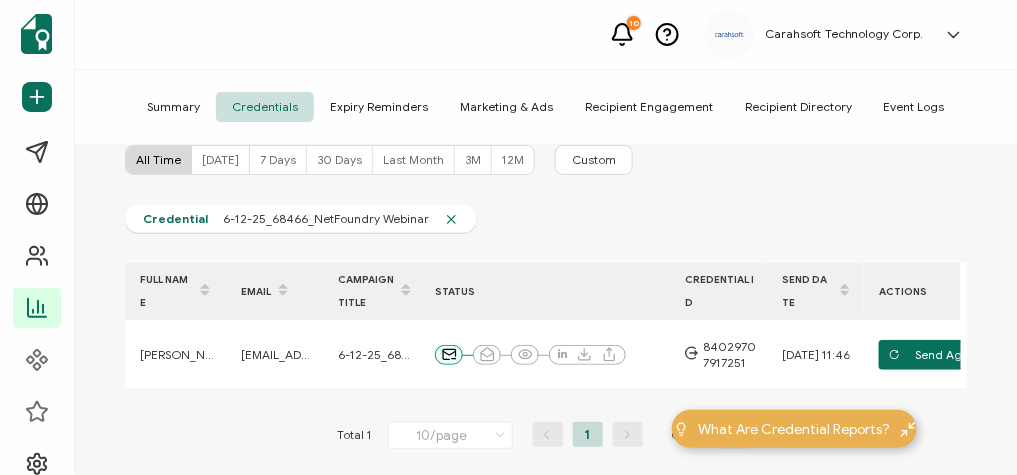 scroll, scrollTop: 172, scrollLeft: 0, axis: vertical 